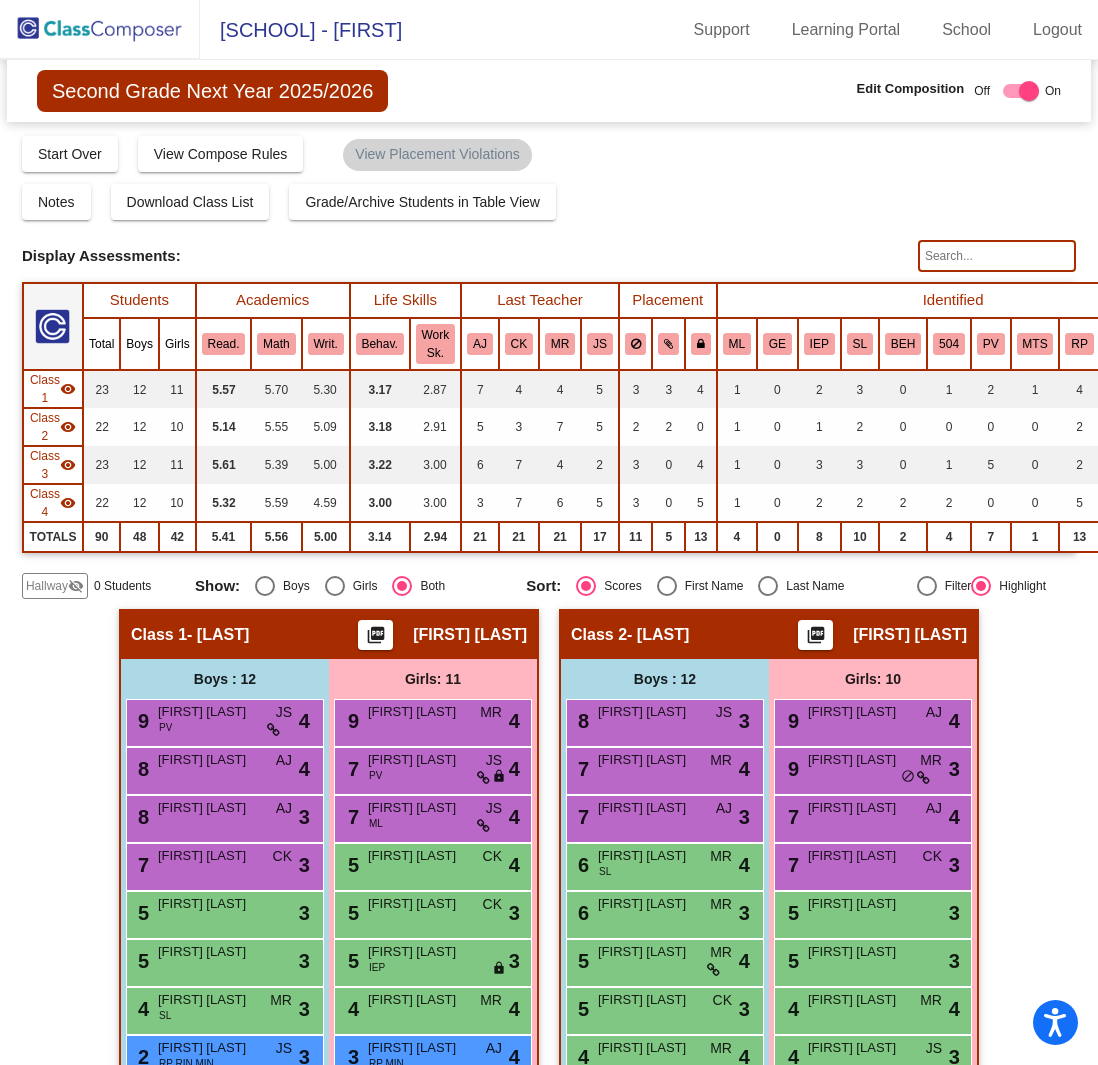 scroll, scrollTop: 0, scrollLeft: 0, axis: both 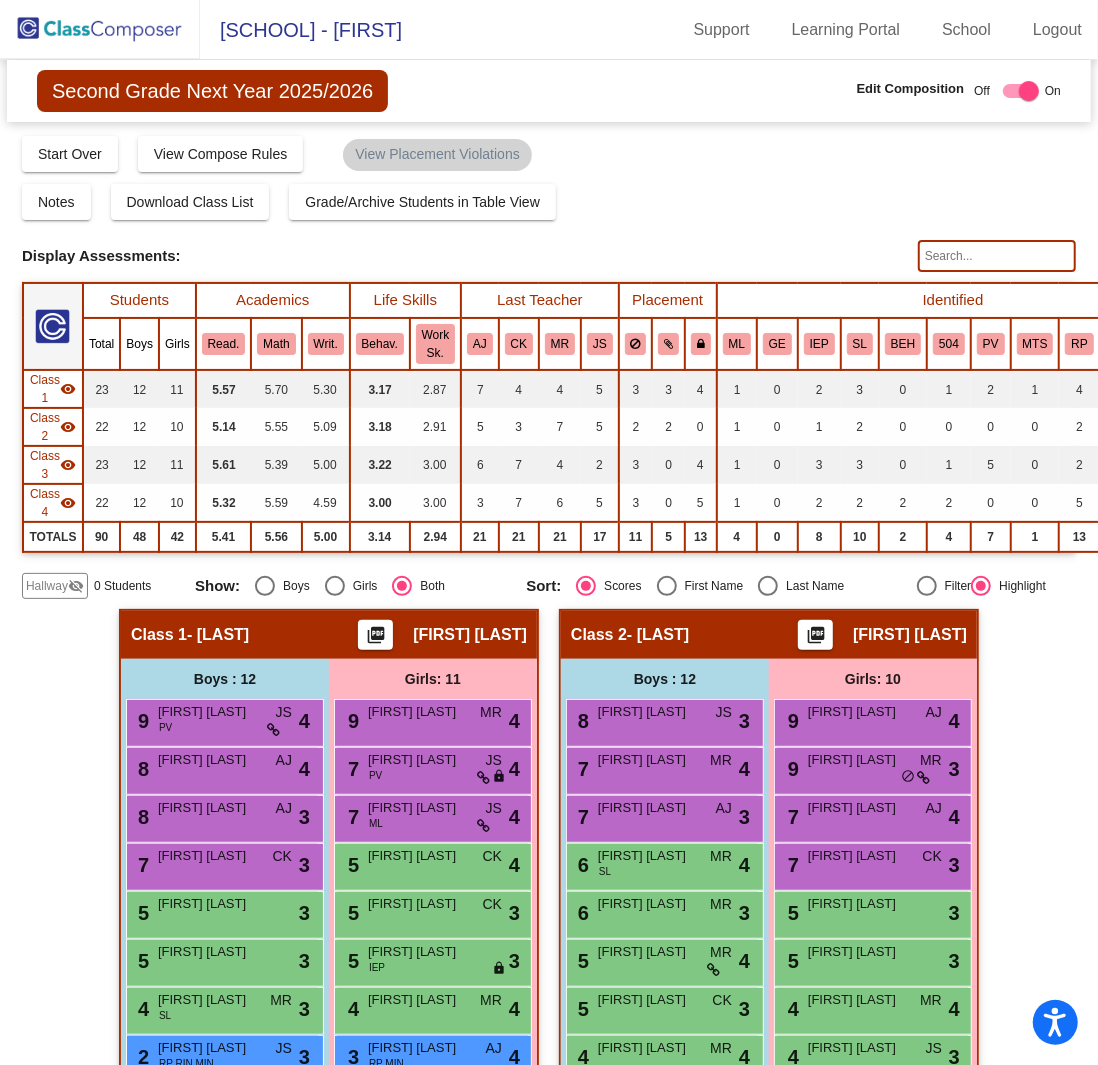 click 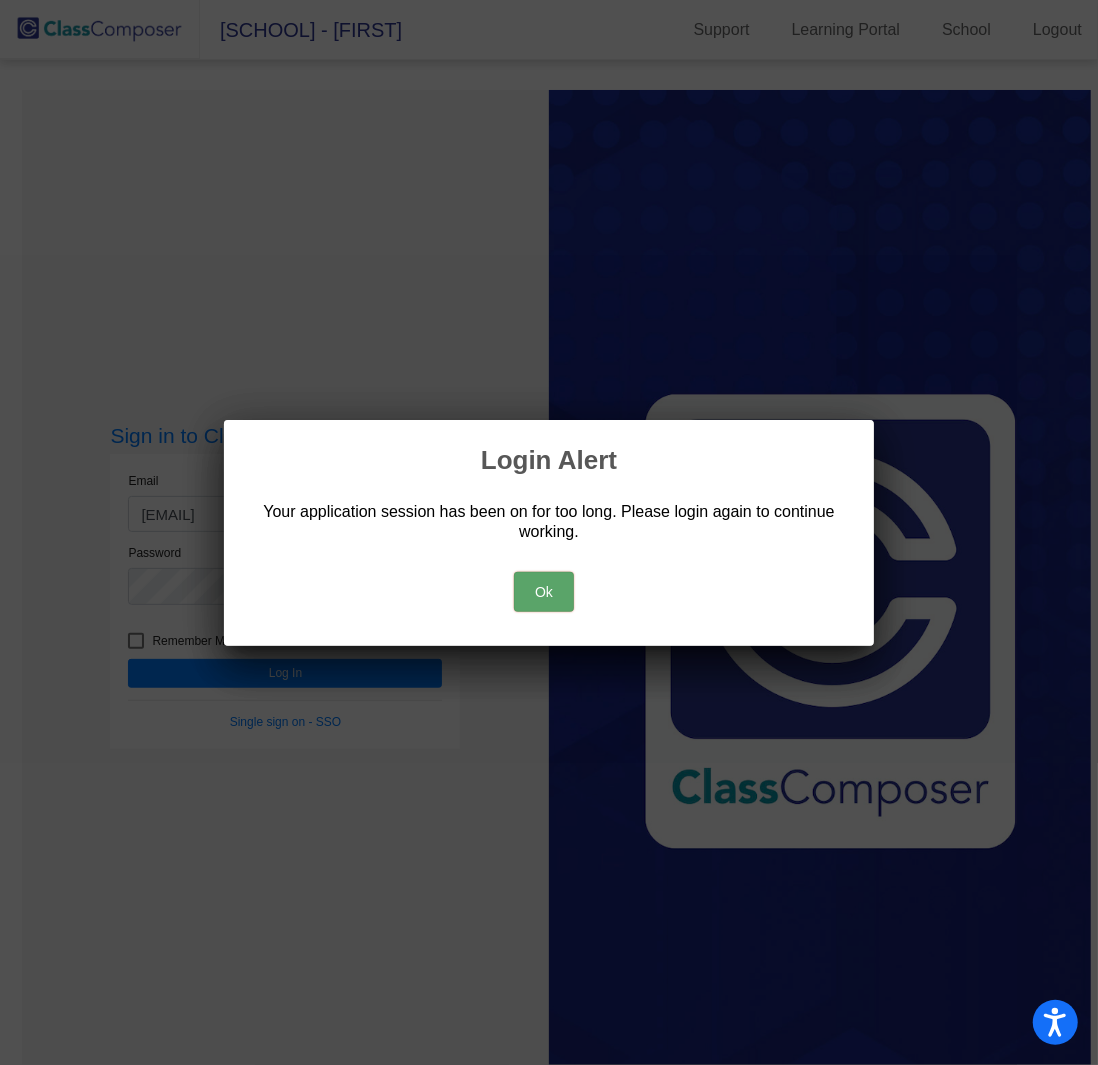 click on "Ok" at bounding box center (544, 592) 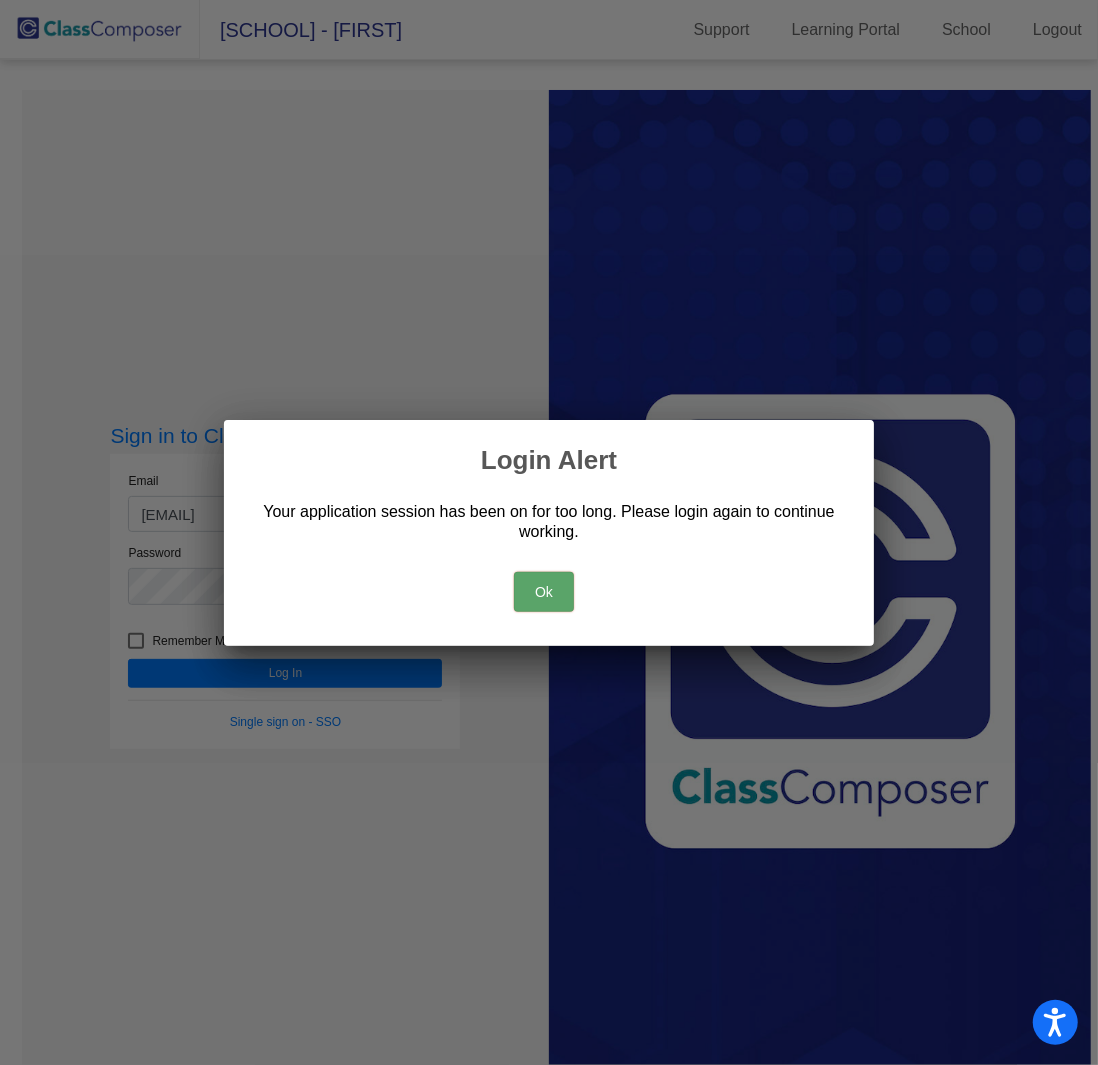 click on "Ok" at bounding box center (544, 592) 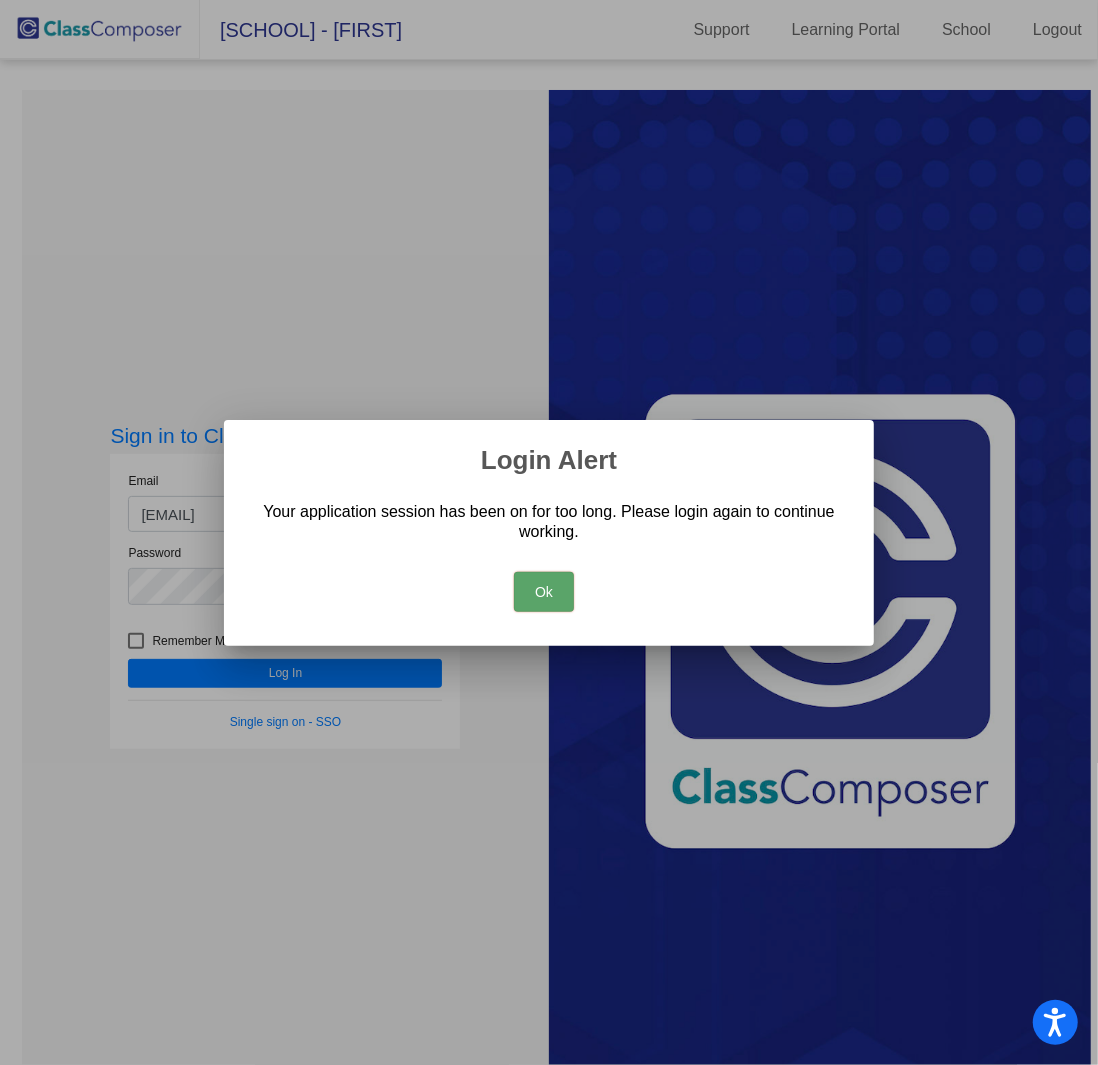 click on "Ok" at bounding box center (544, 592) 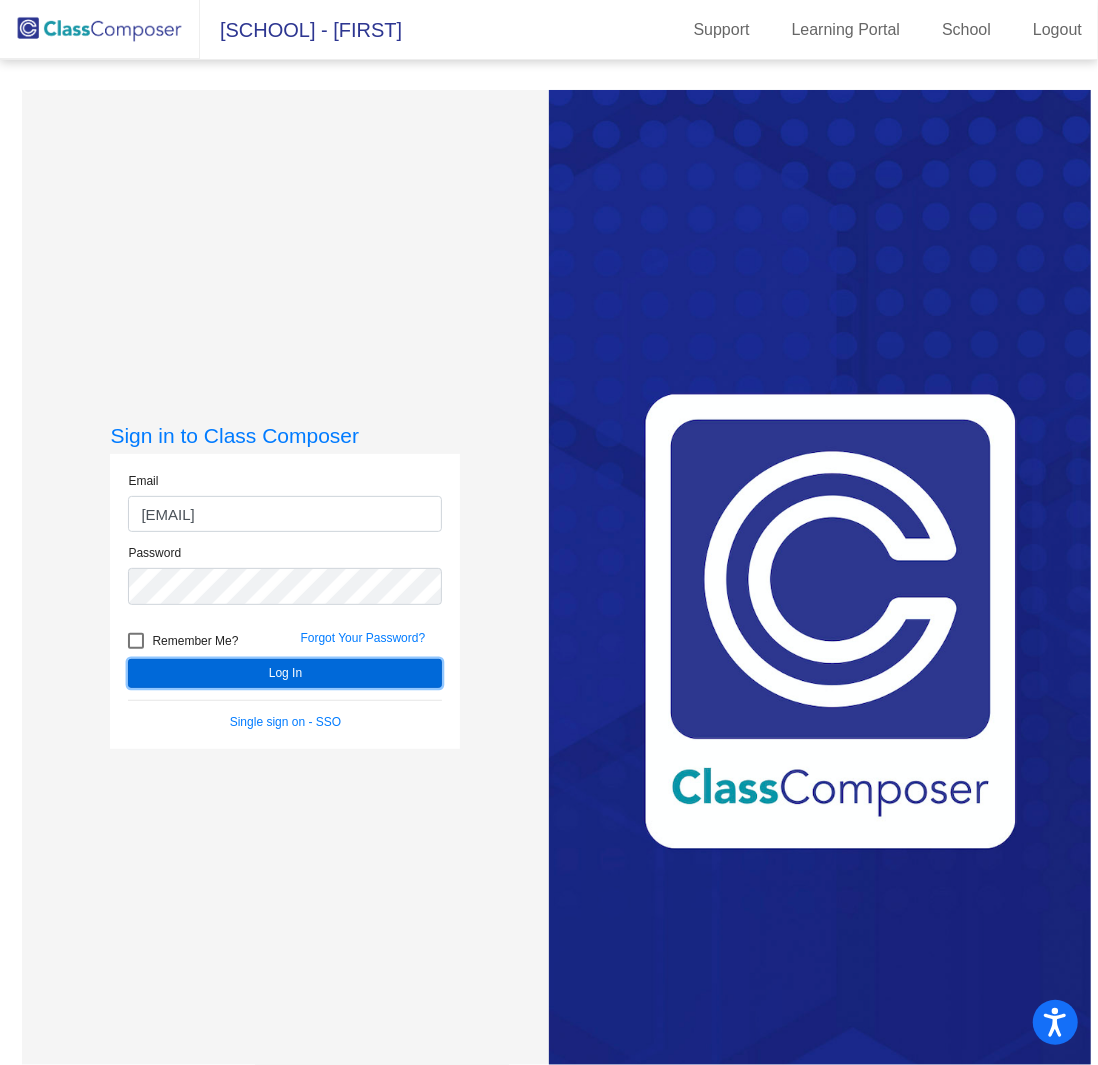 click on "Log In" 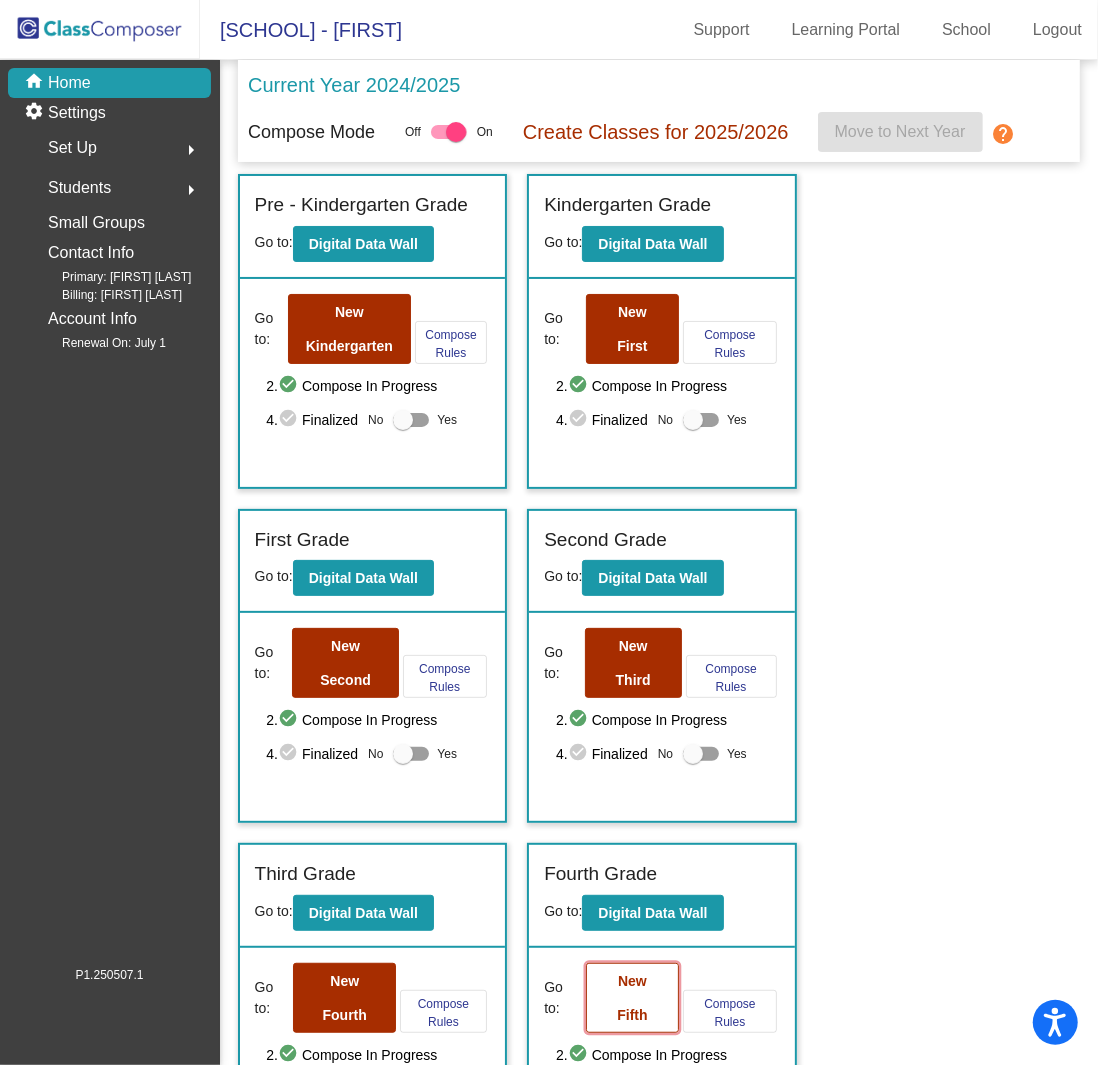 click on "New Fifth" 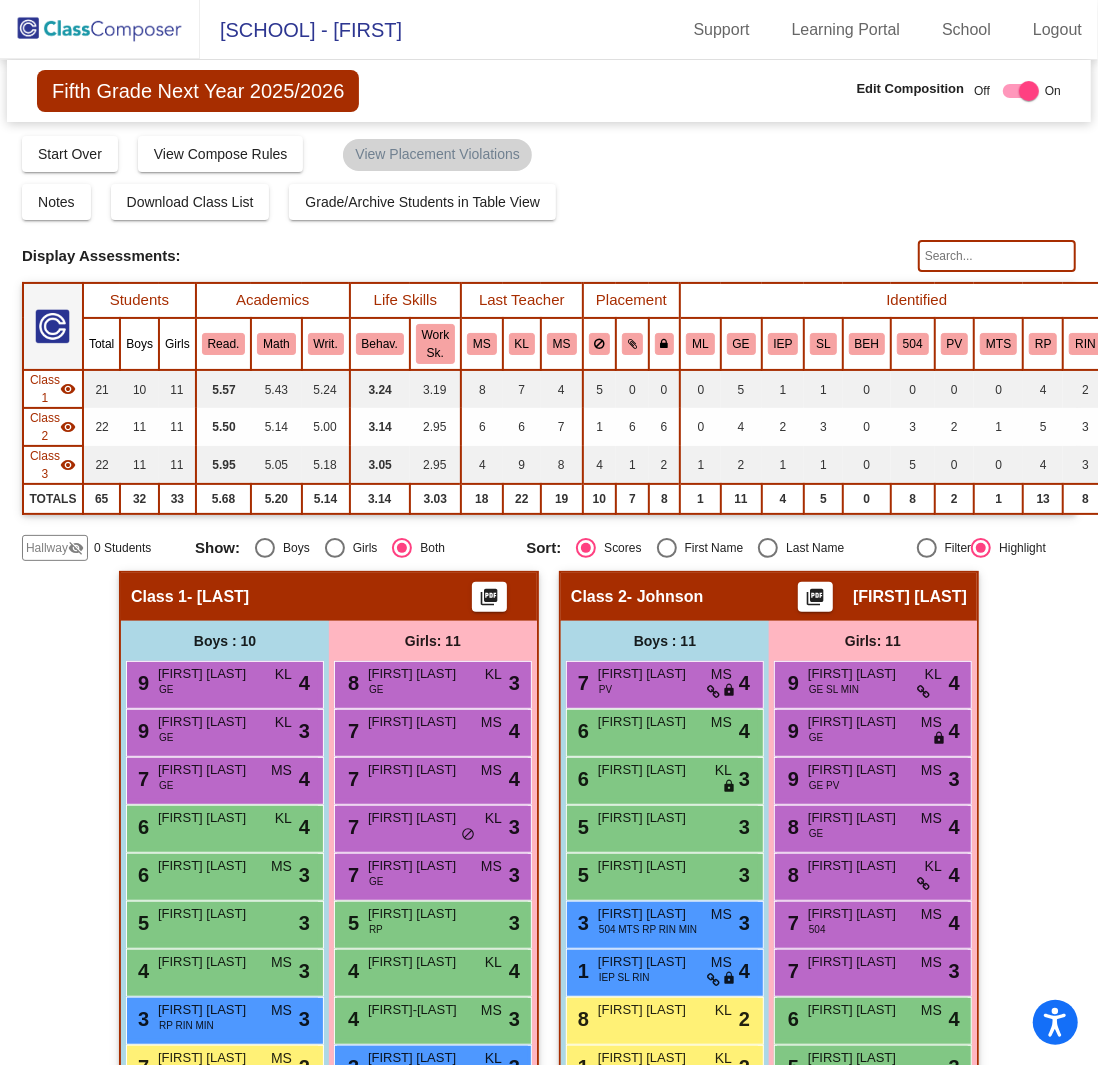 click 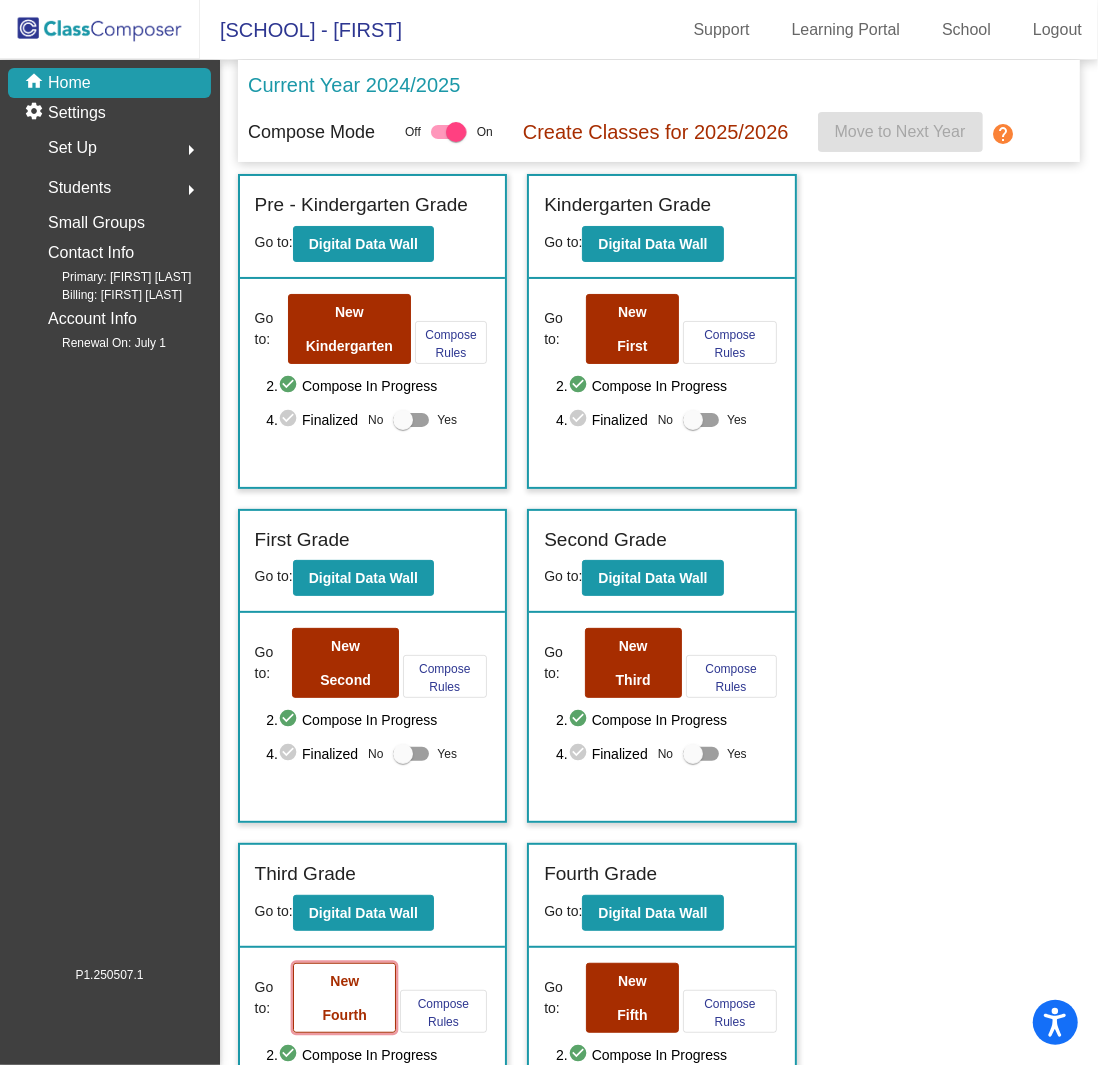click on "New Fourth" 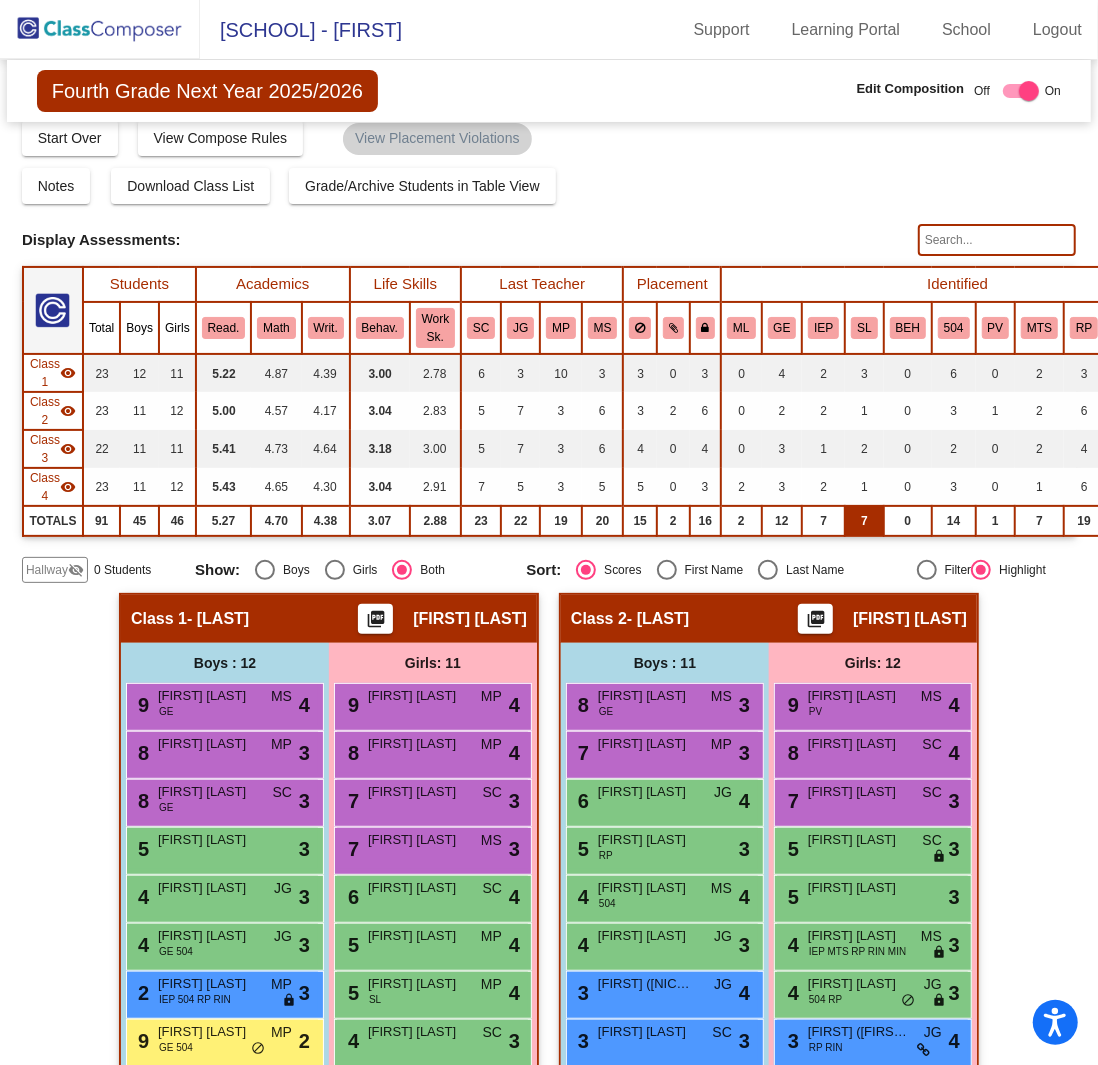 scroll, scrollTop: 0, scrollLeft: 0, axis: both 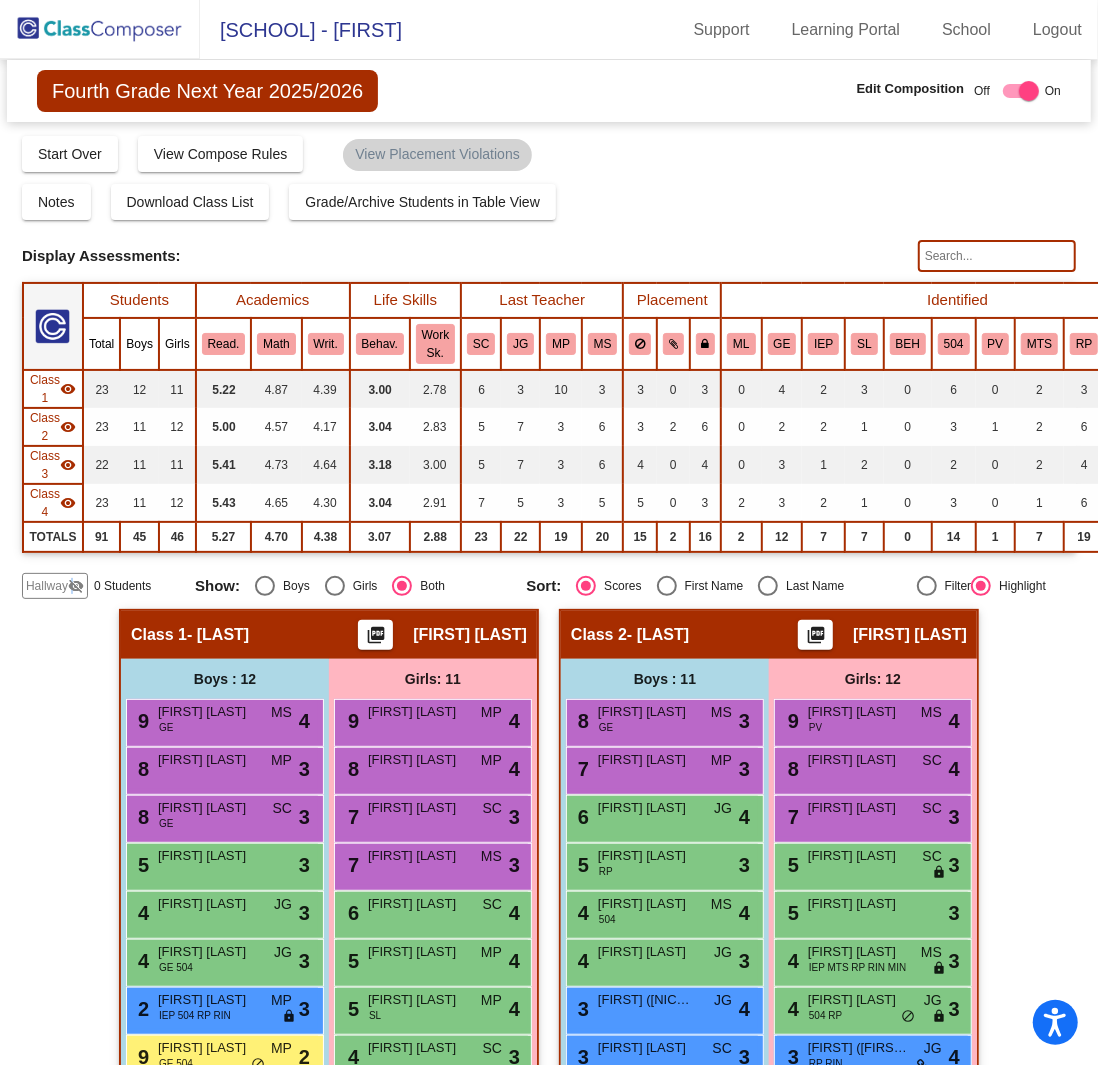 click on "Hallway   visibility_off" 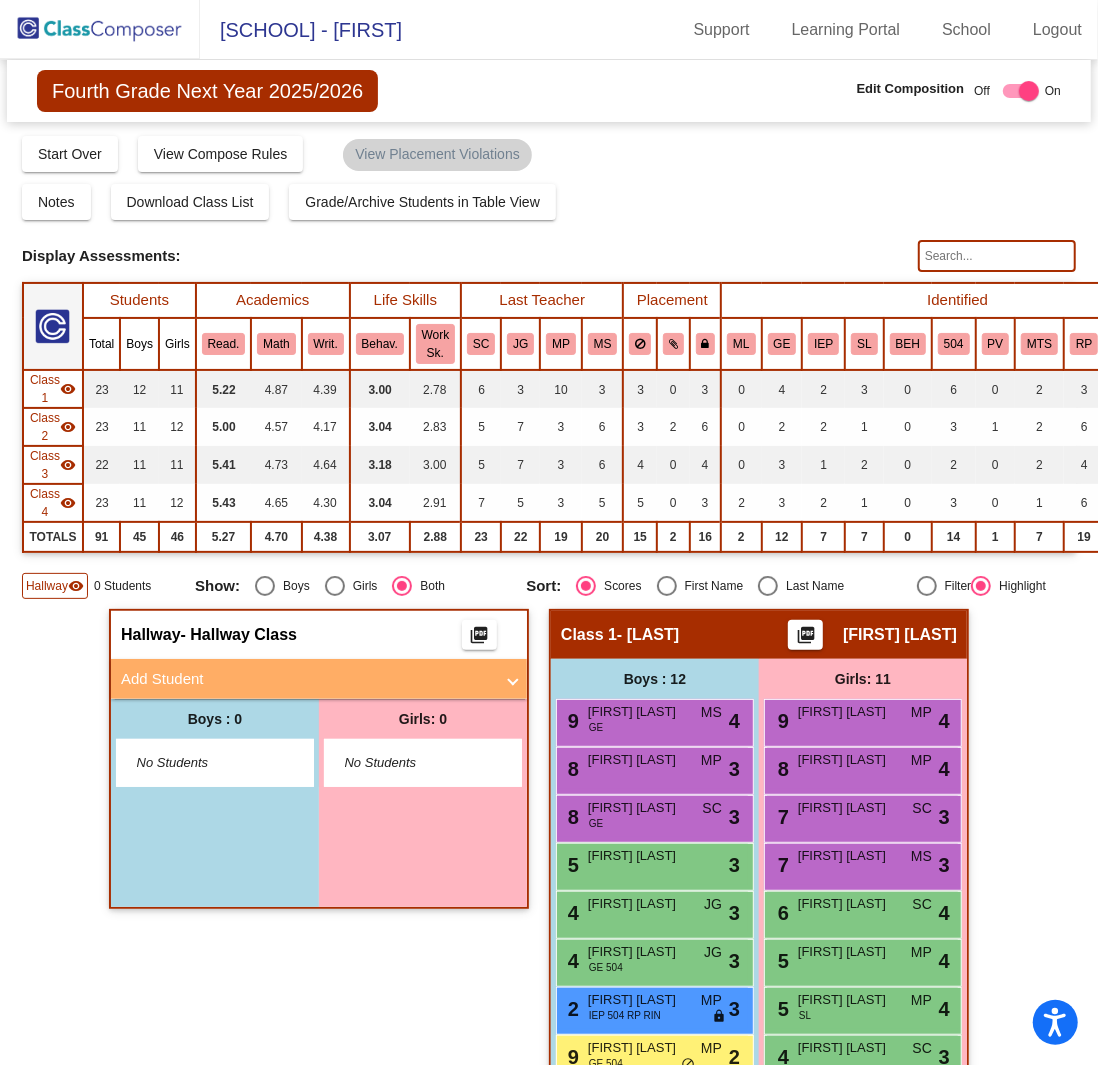 click on "Add Student" at bounding box center (307, 679) 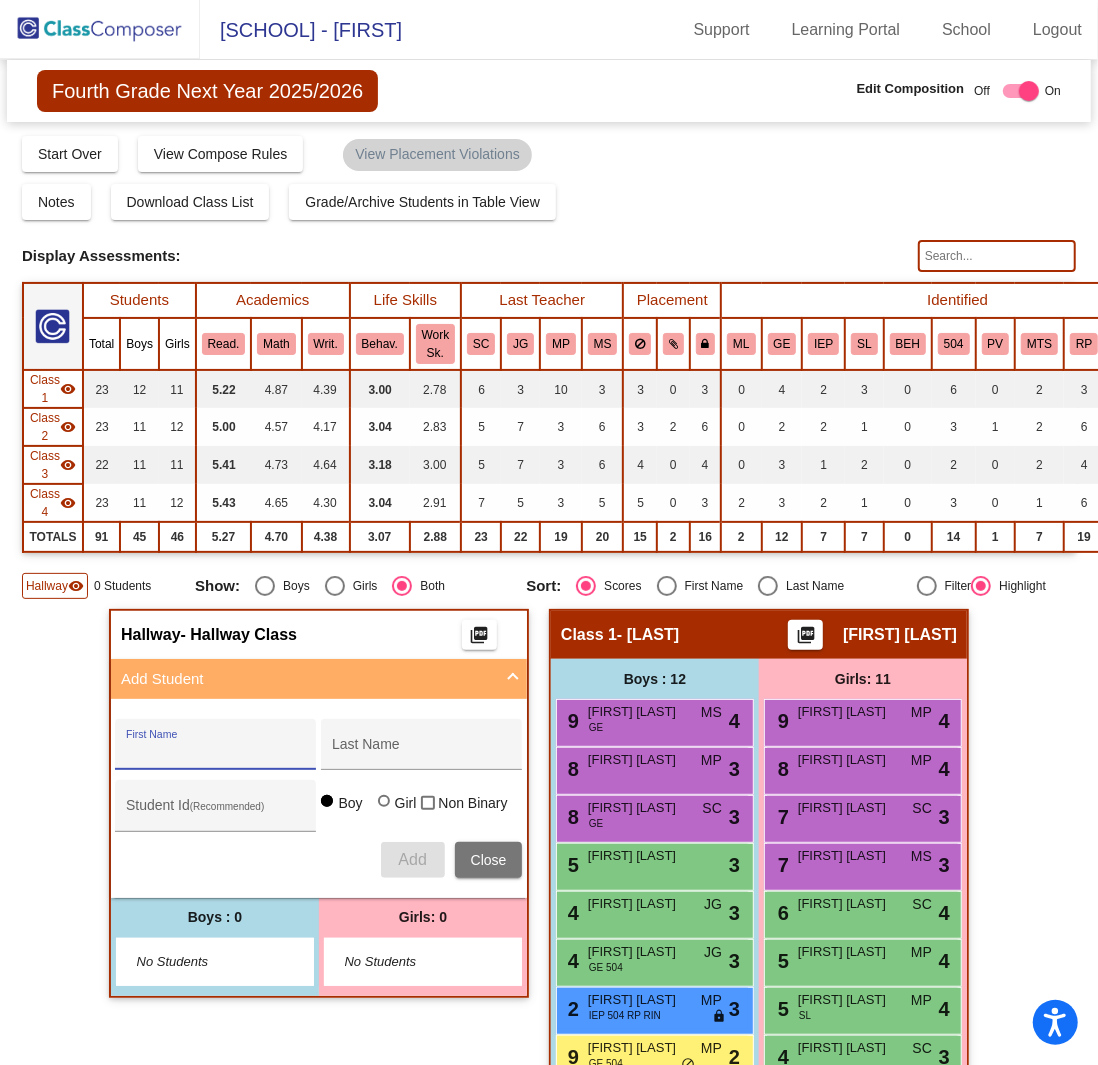 click on "First Name" at bounding box center [216, 752] 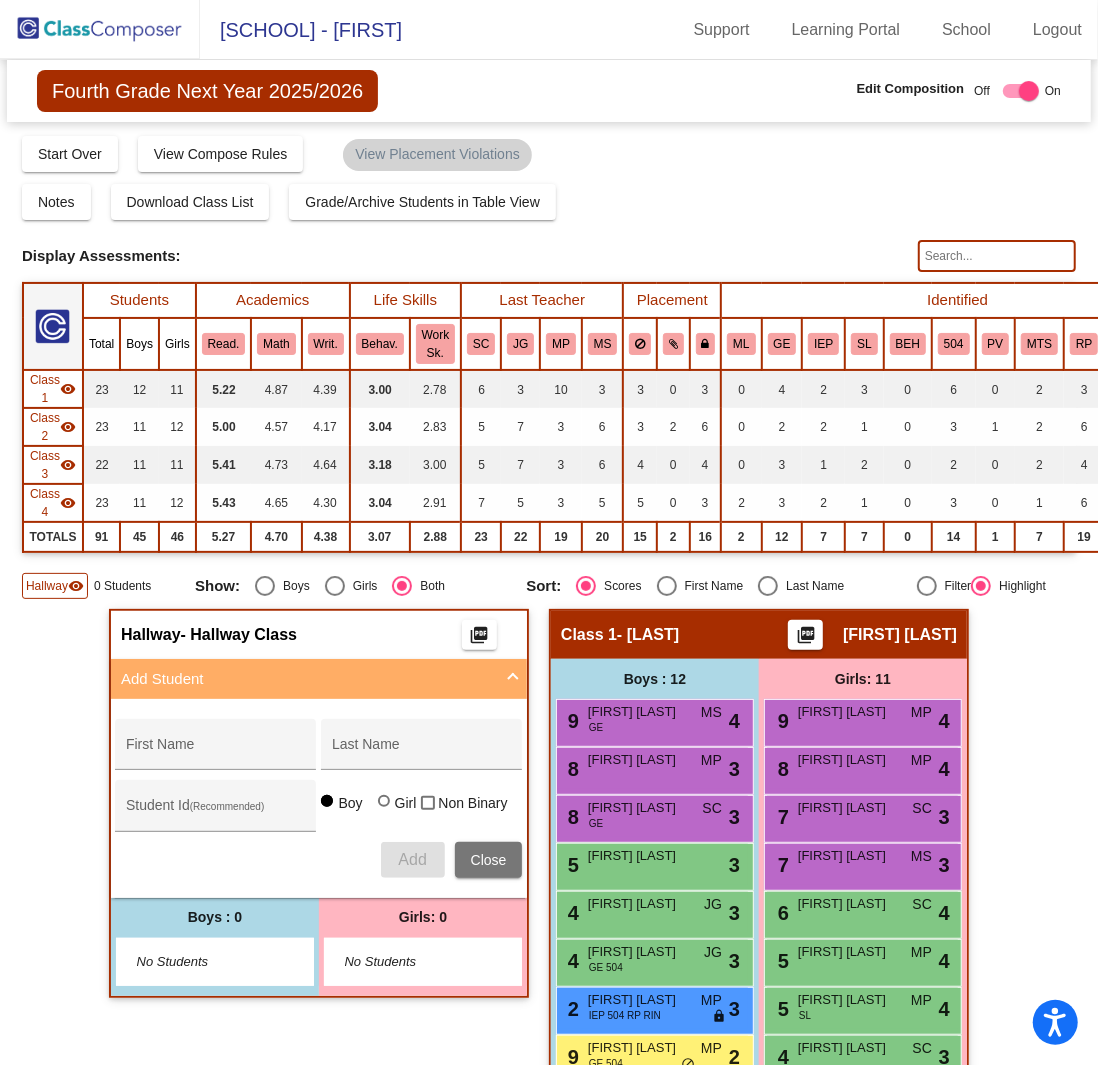 click 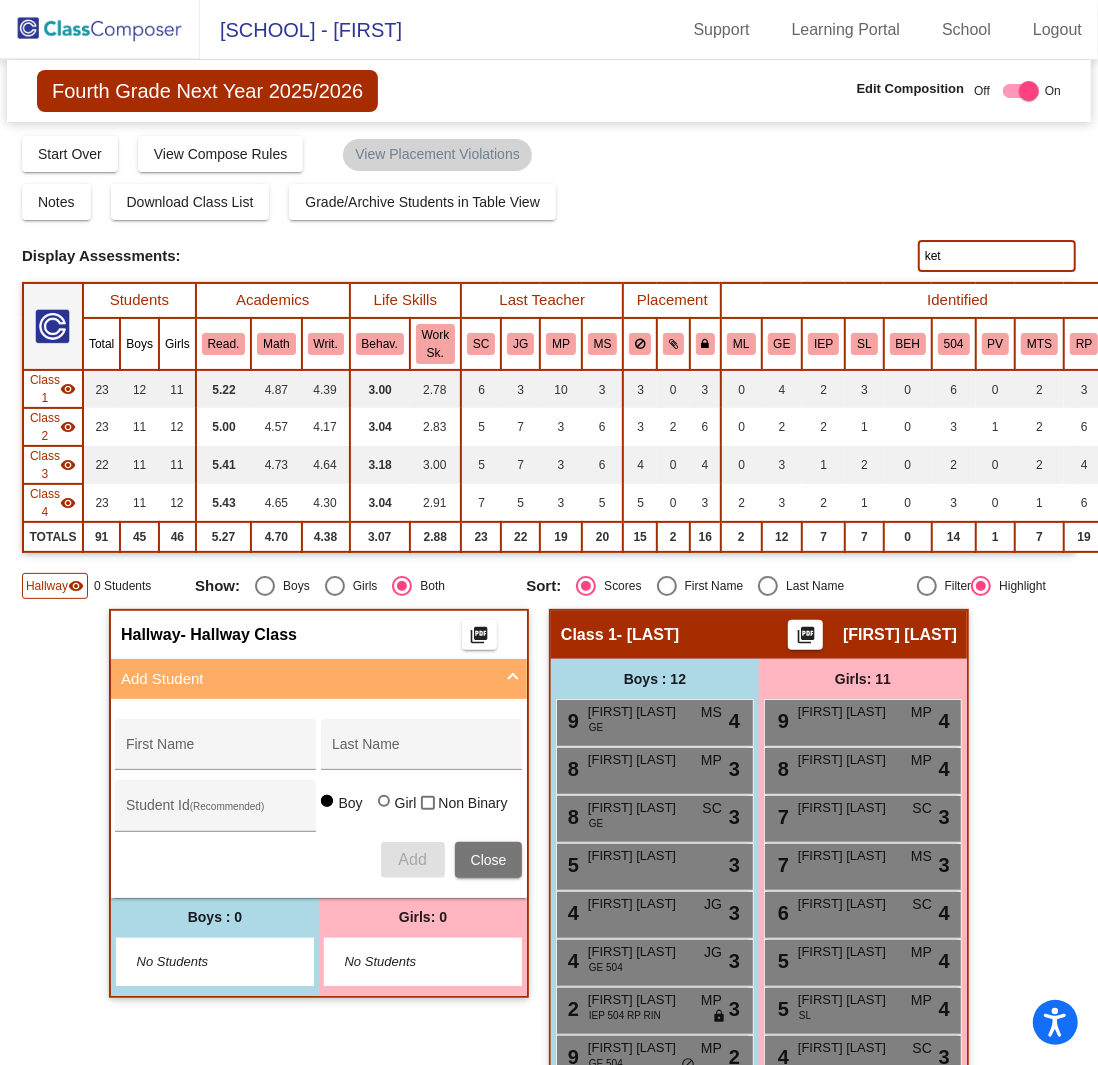 type on "[LAST]" 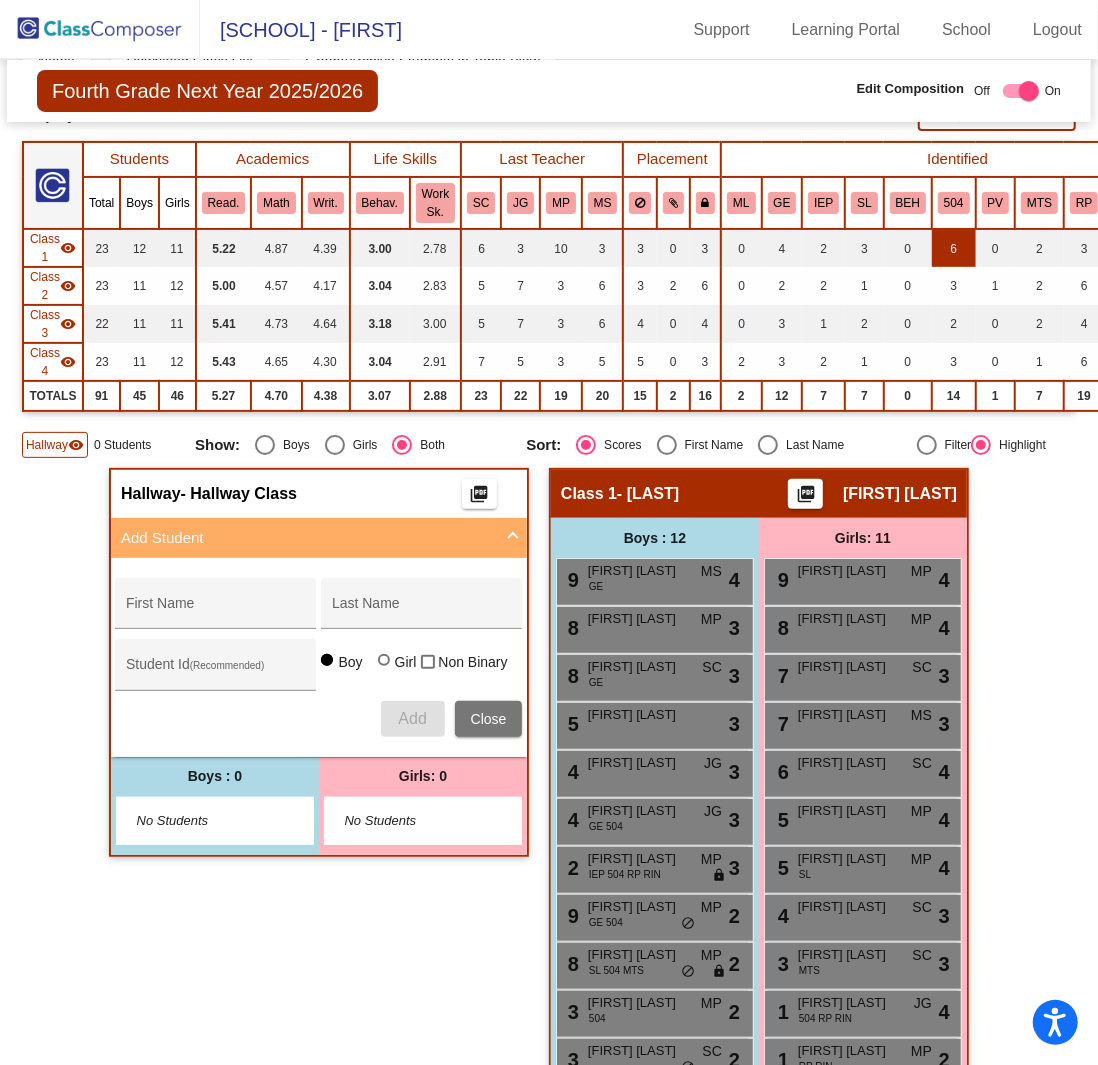 scroll, scrollTop: 0, scrollLeft: 0, axis: both 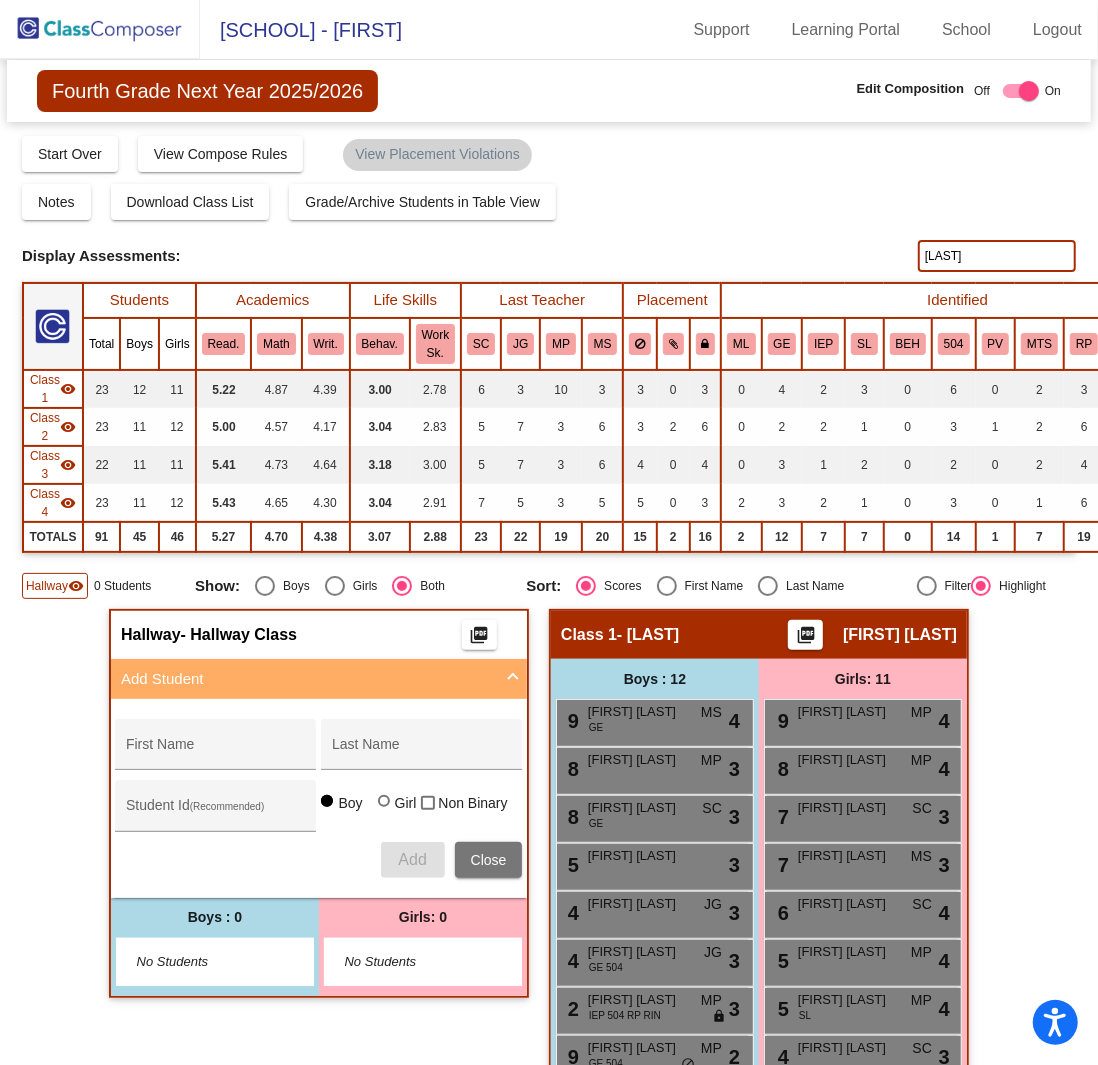 drag, startPoint x: 950, startPoint y: 259, endPoint x: 879, endPoint y: 247, distance: 72.00694 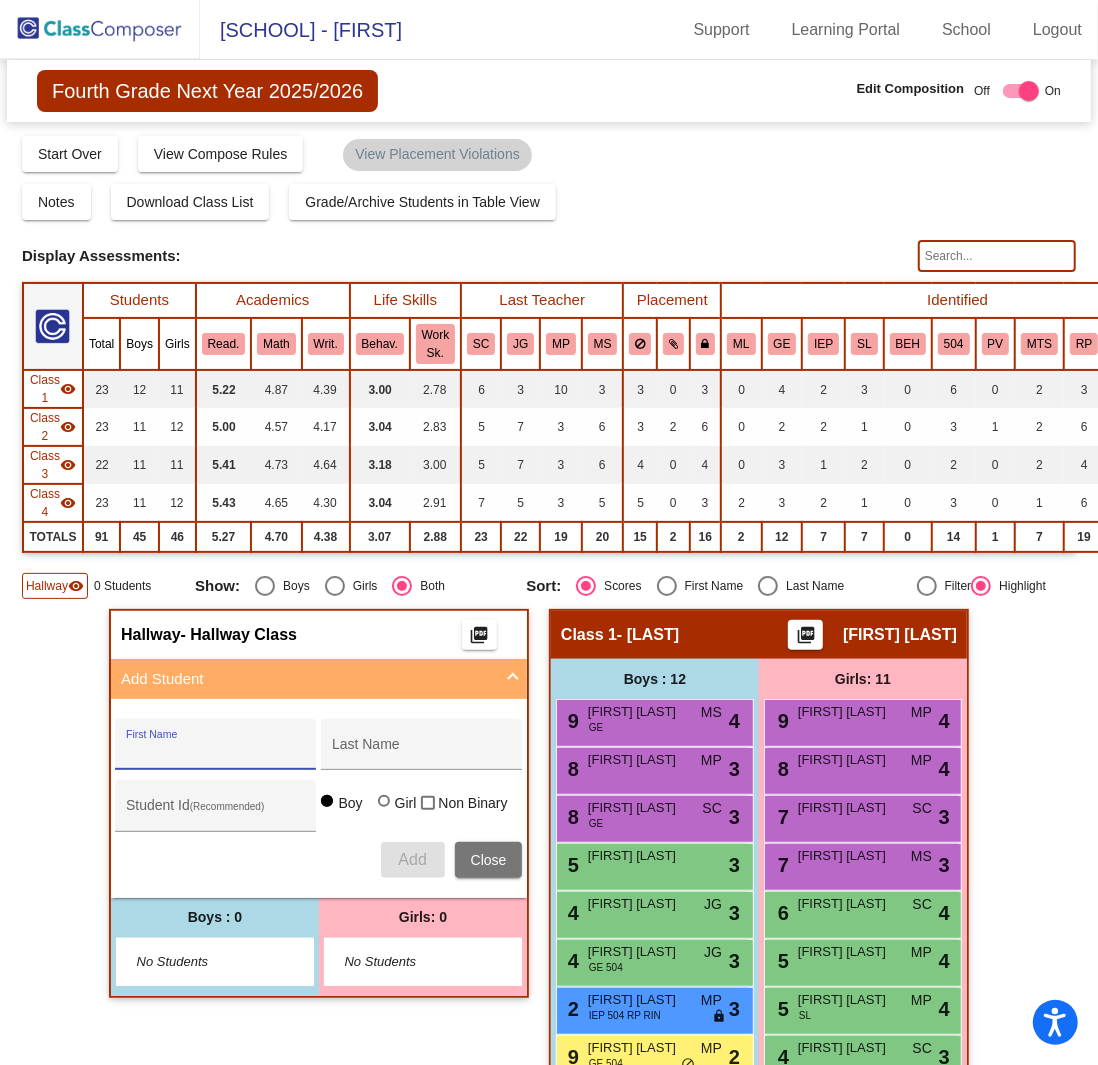 drag, startPoint x: 196, startPoint y: 741, endPoint x: 227, endPoint y: 731, distance: 32.572994 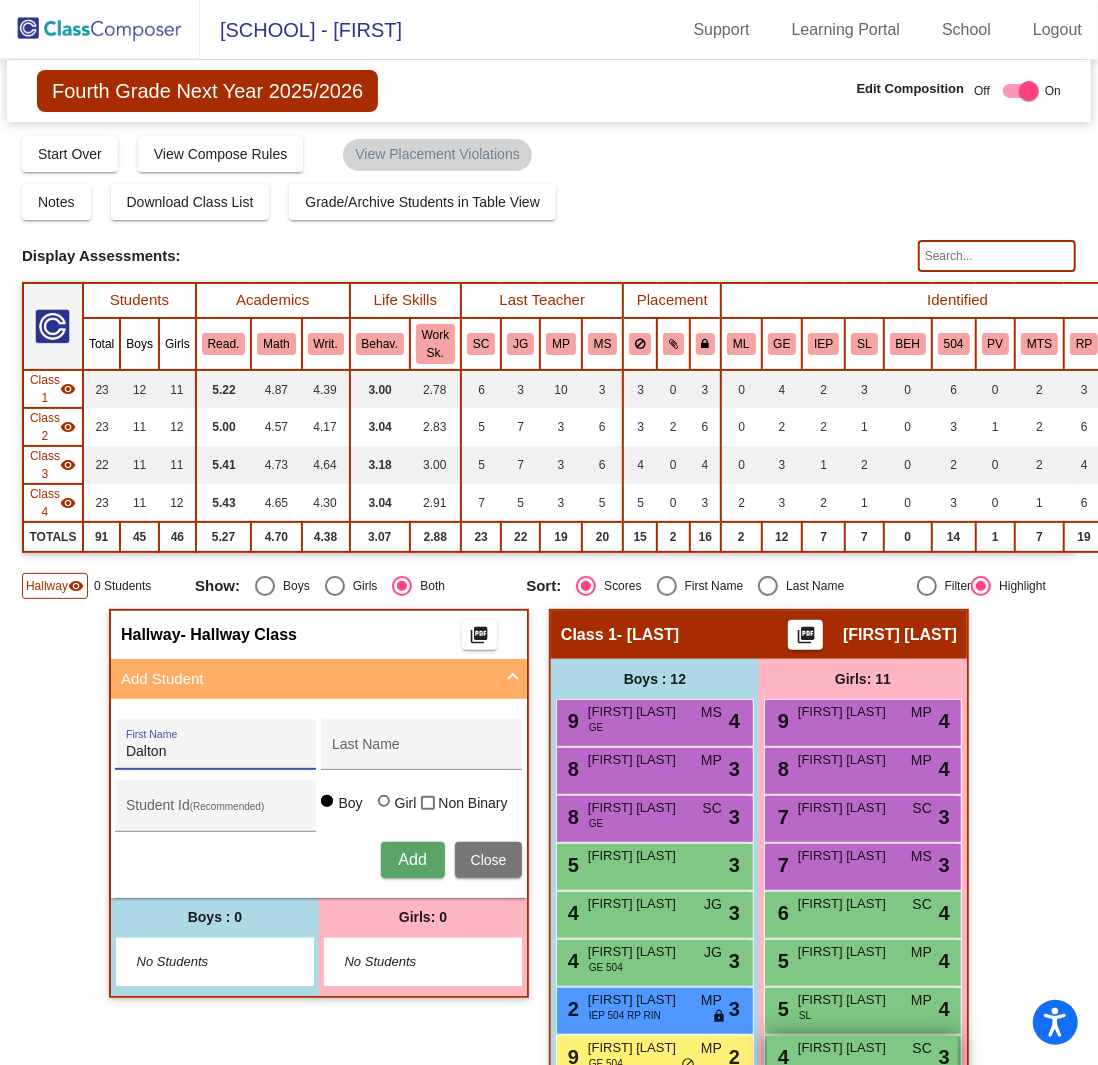 type on "Dalton" 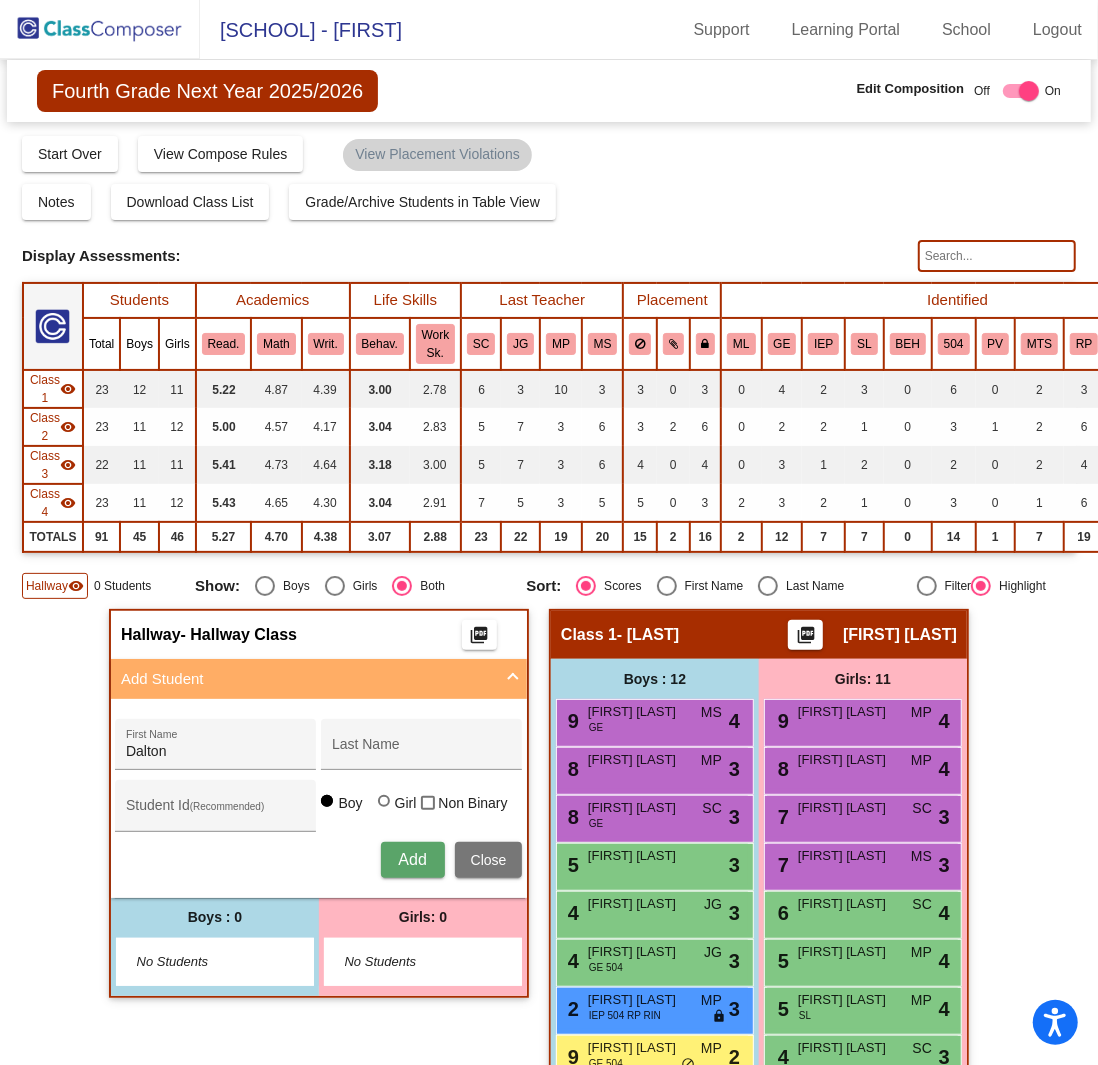 click 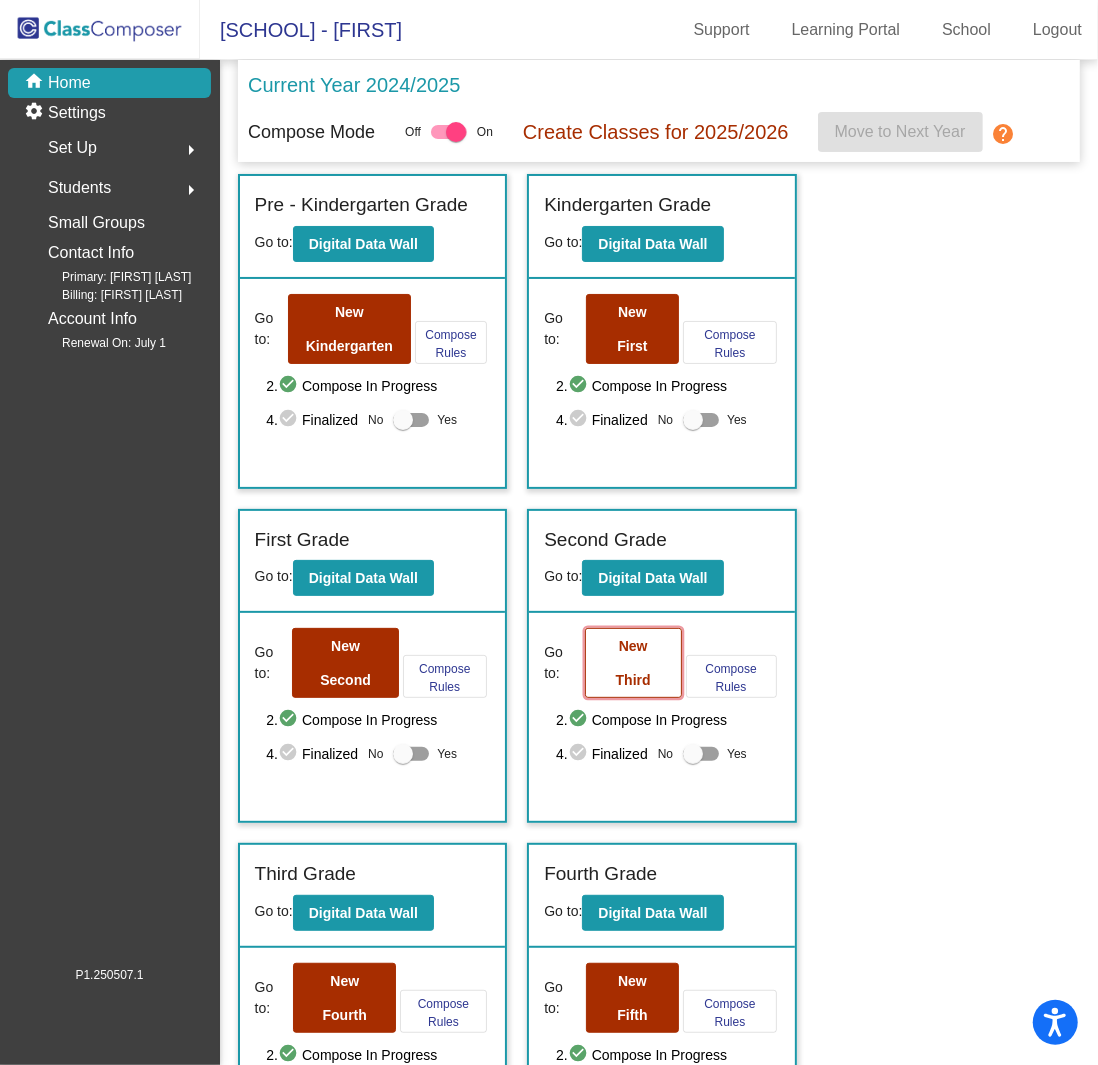 click on "New Third" 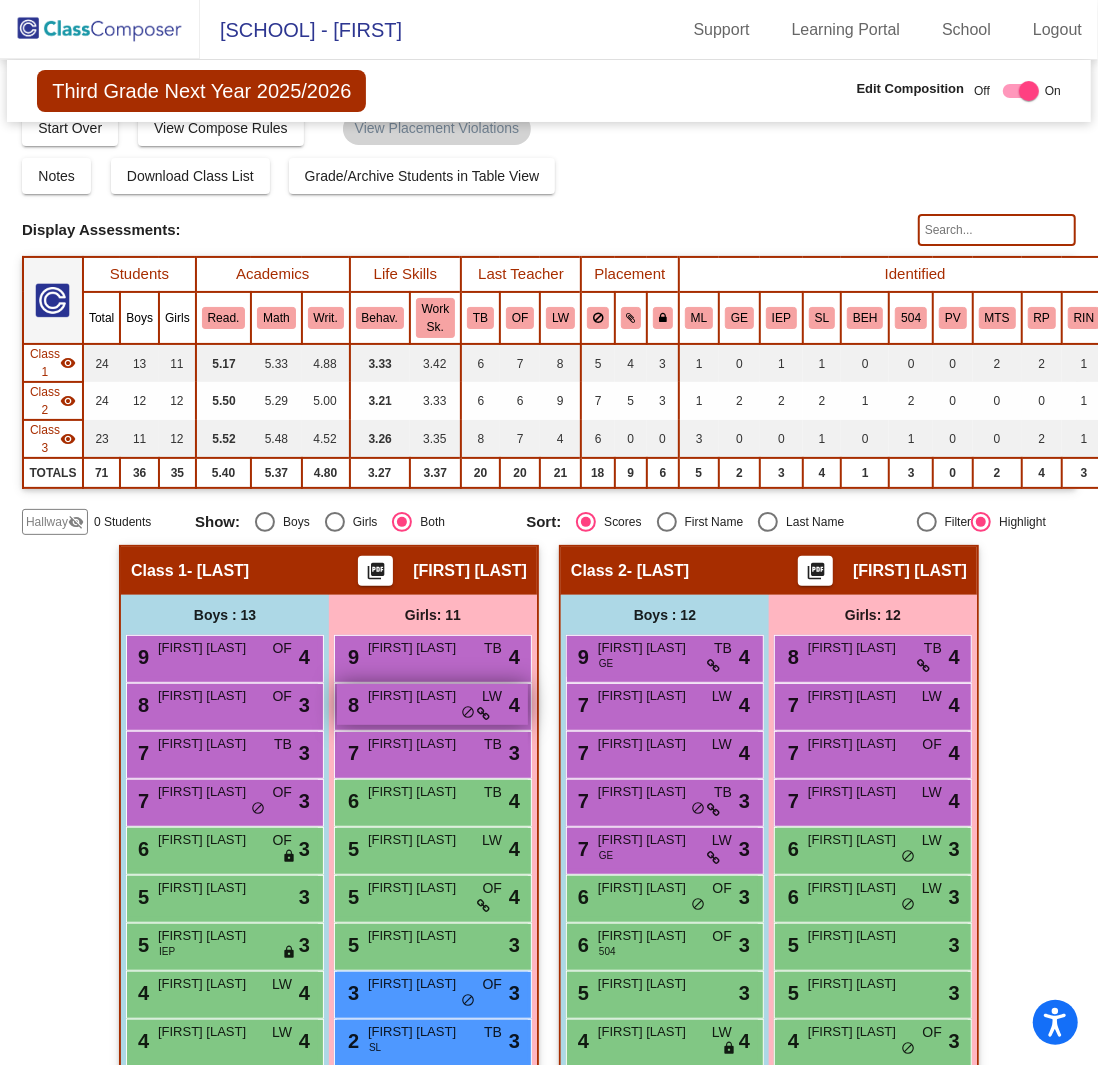 scroll, scrollTop: 0, scrollLeft: 0, axis: both 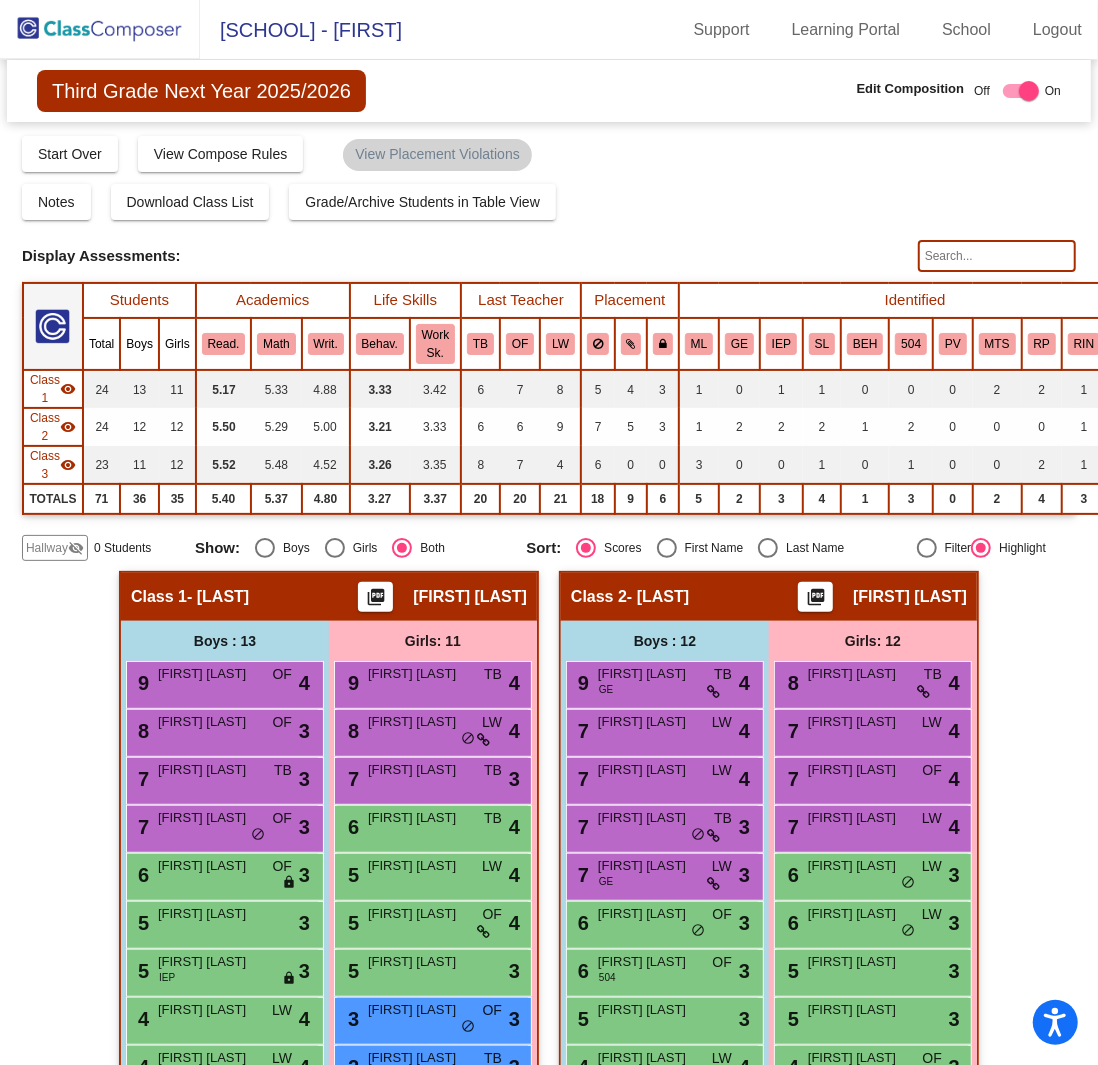 click on "Third Grade Next Year 2025/2026" 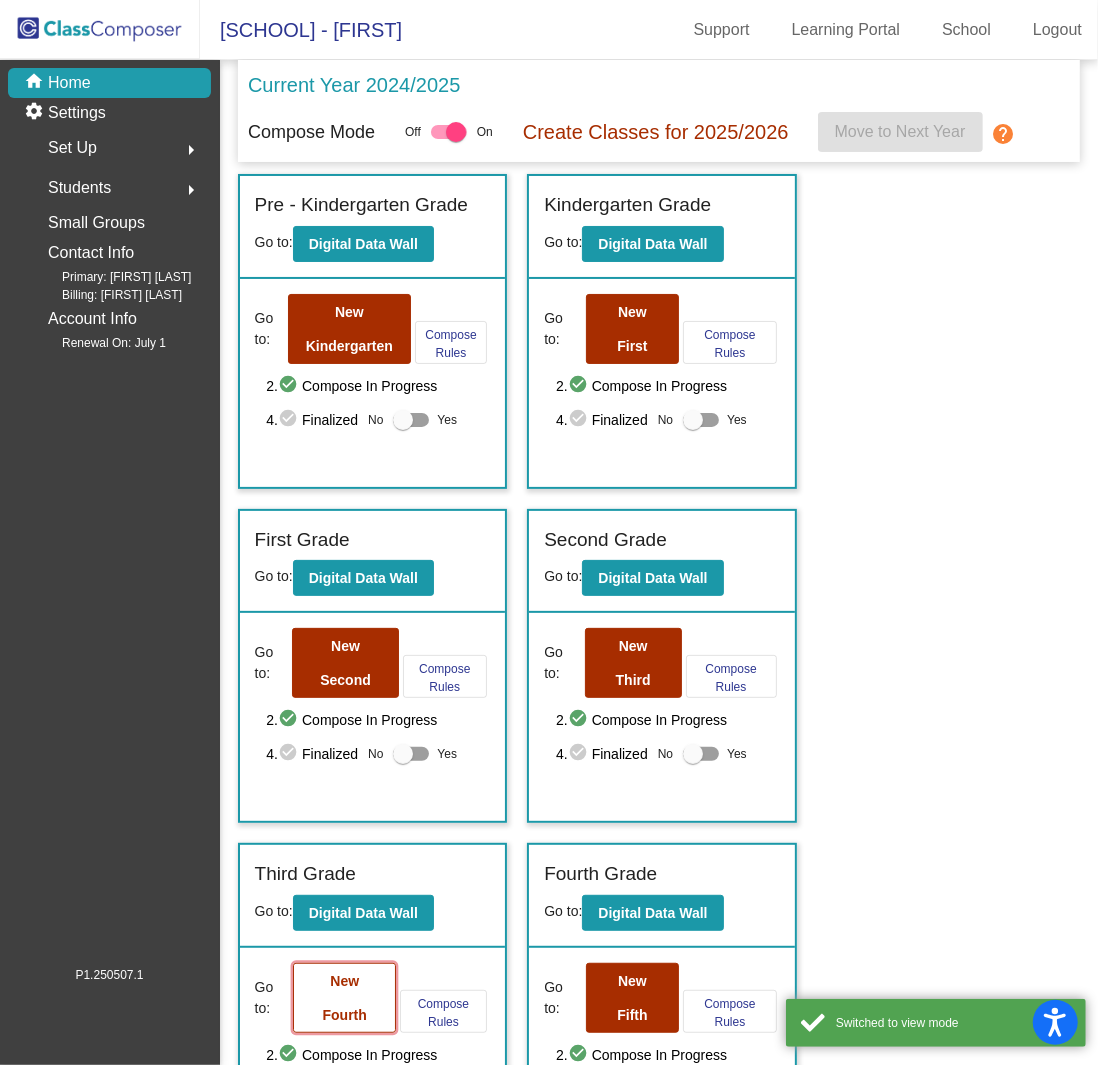 click on "New Fourth" 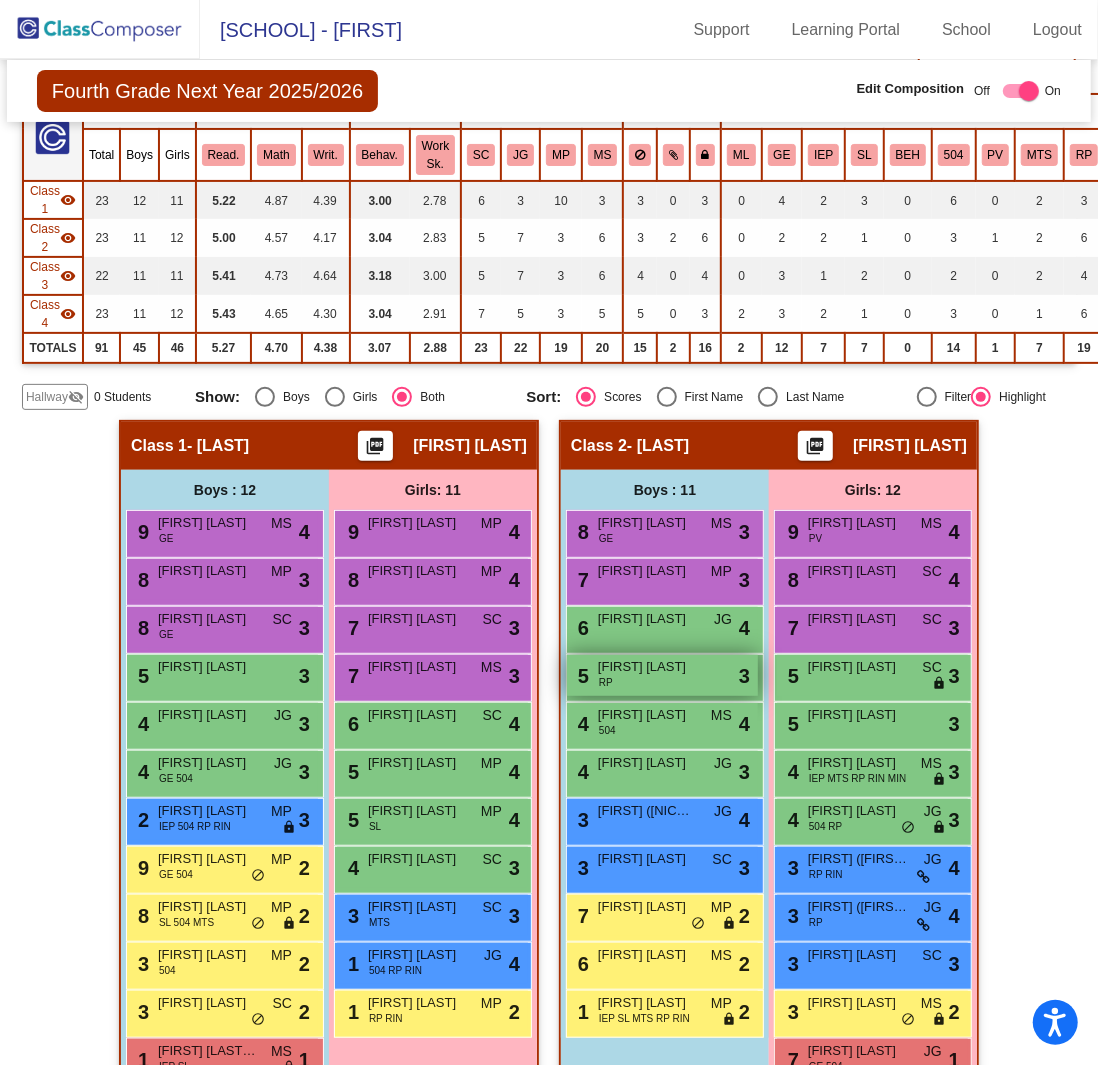 scroll, scrollTop: 200, scrollLeft: 0, axis: vertical 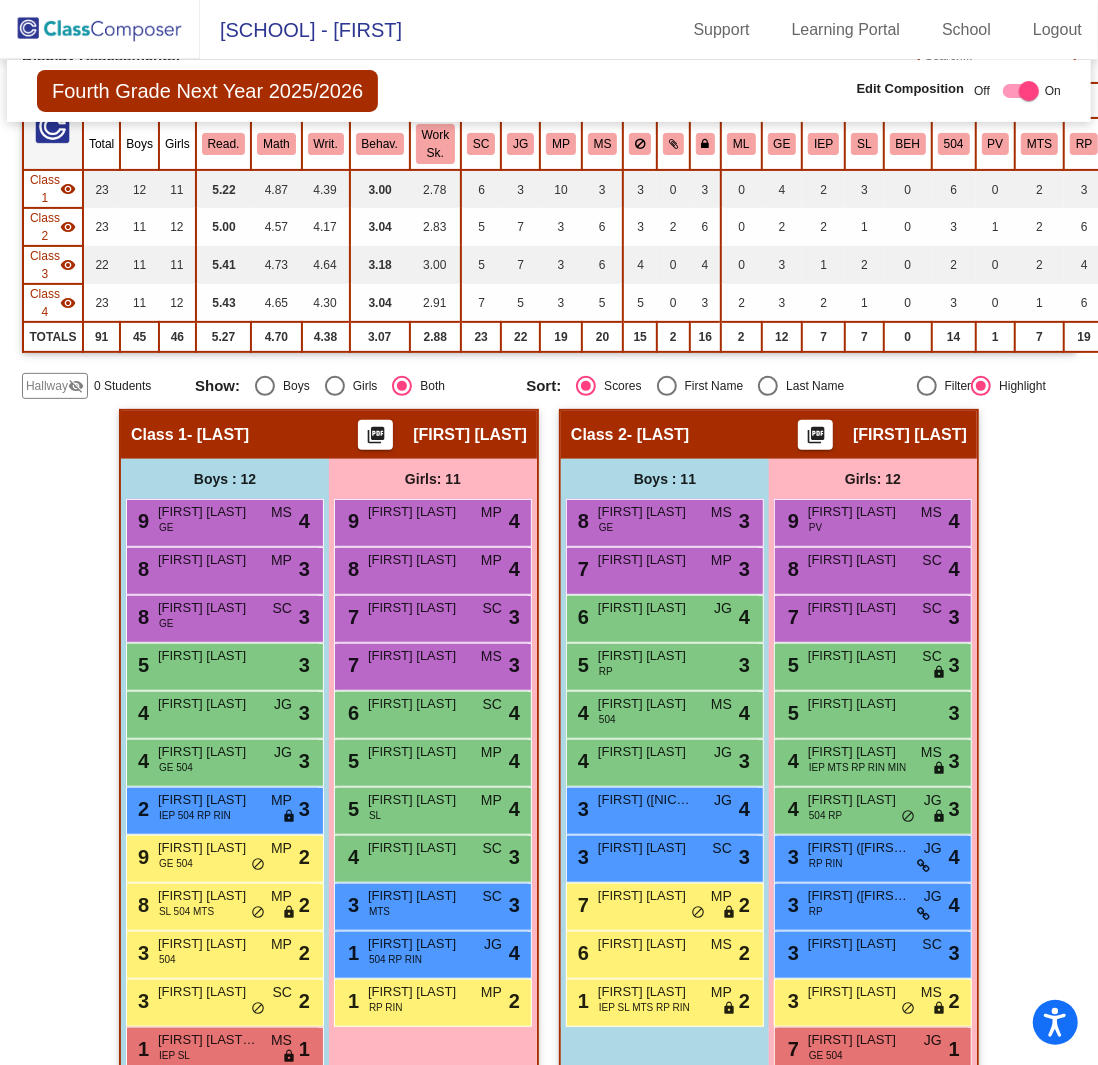 click on "visibility_off" 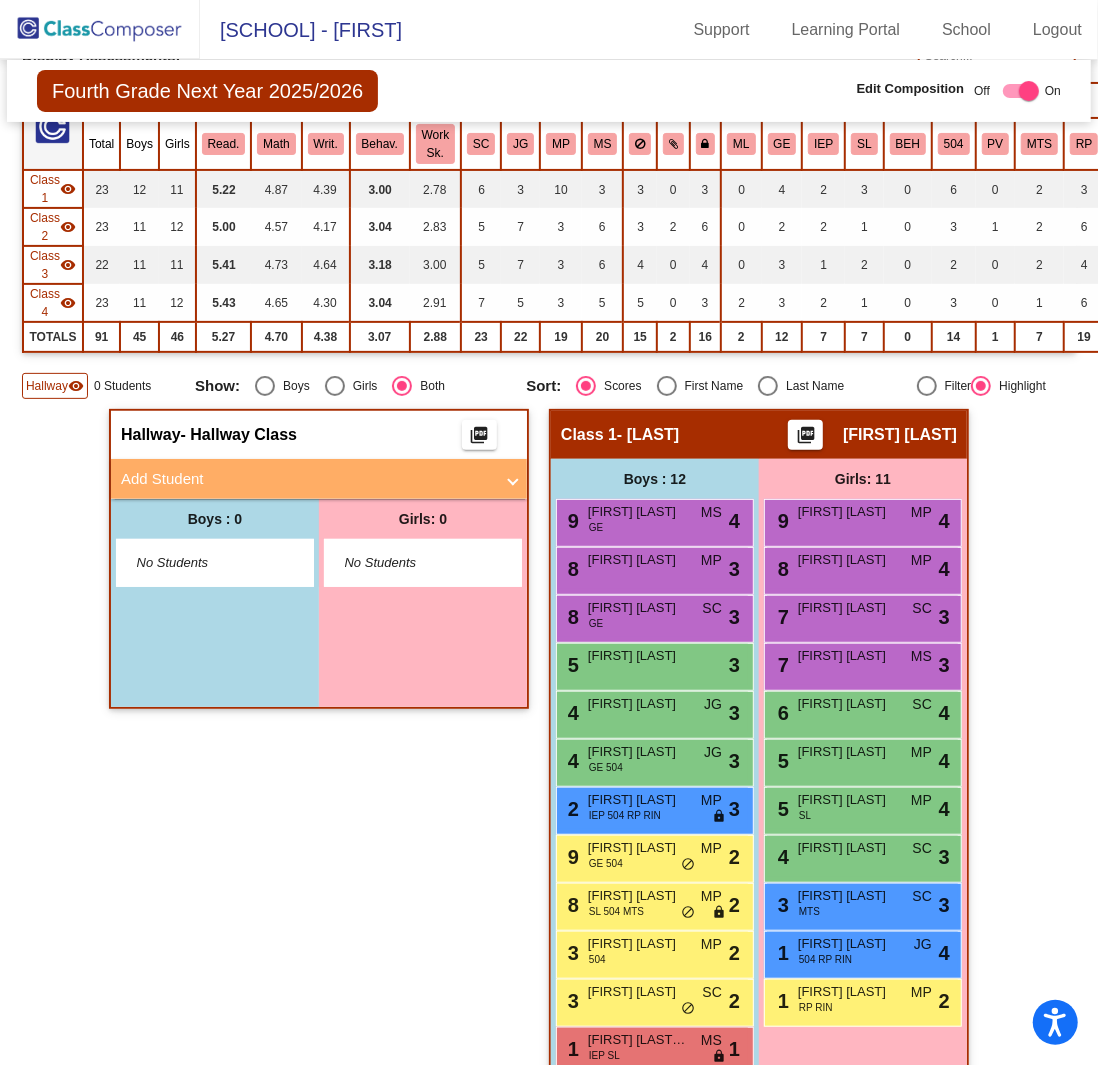 click on "Add Student" at bounding box center (315, 479) 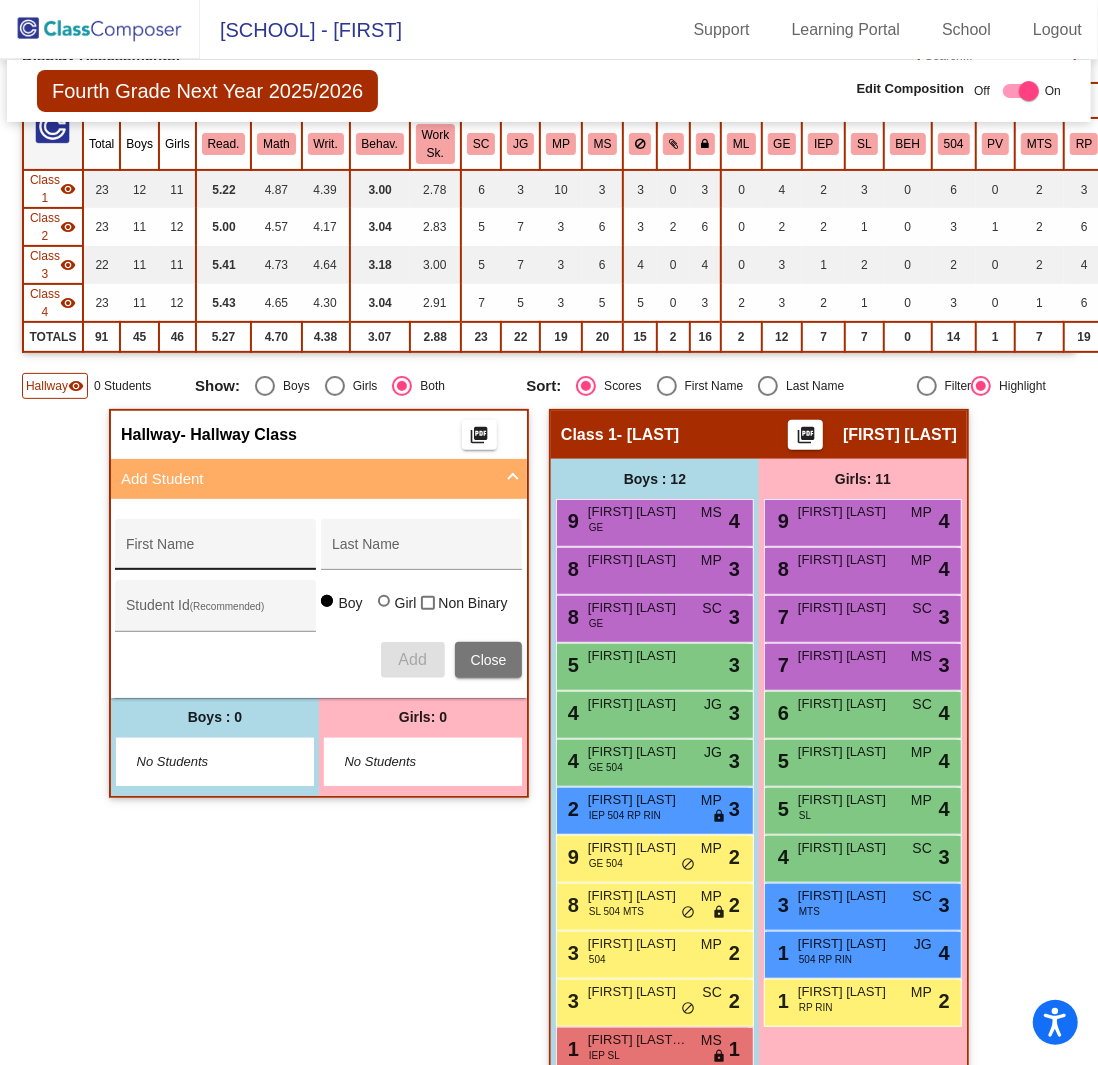 click on "First Name" at bounding box center [216, 552] 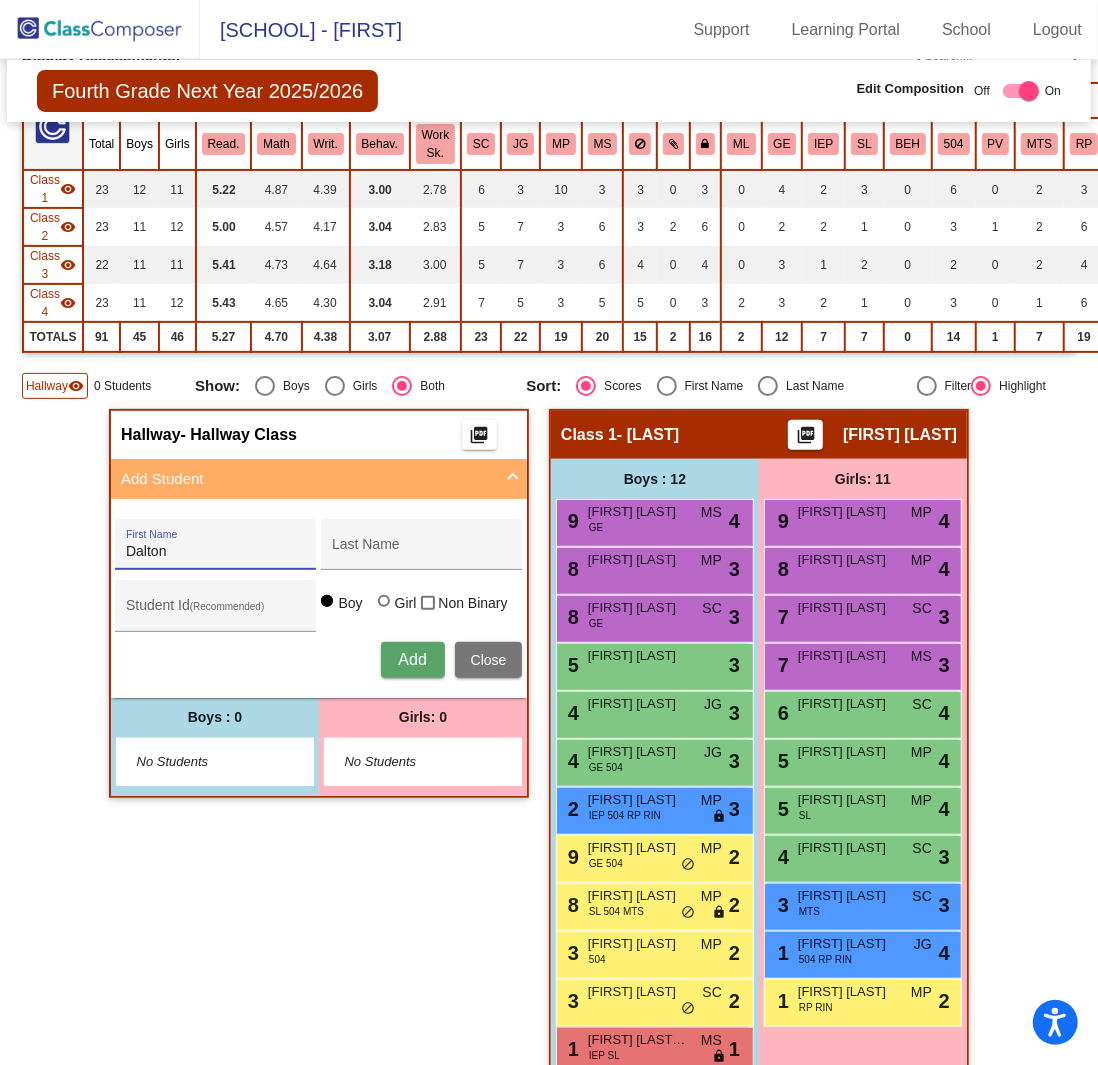 type on "Dalton" 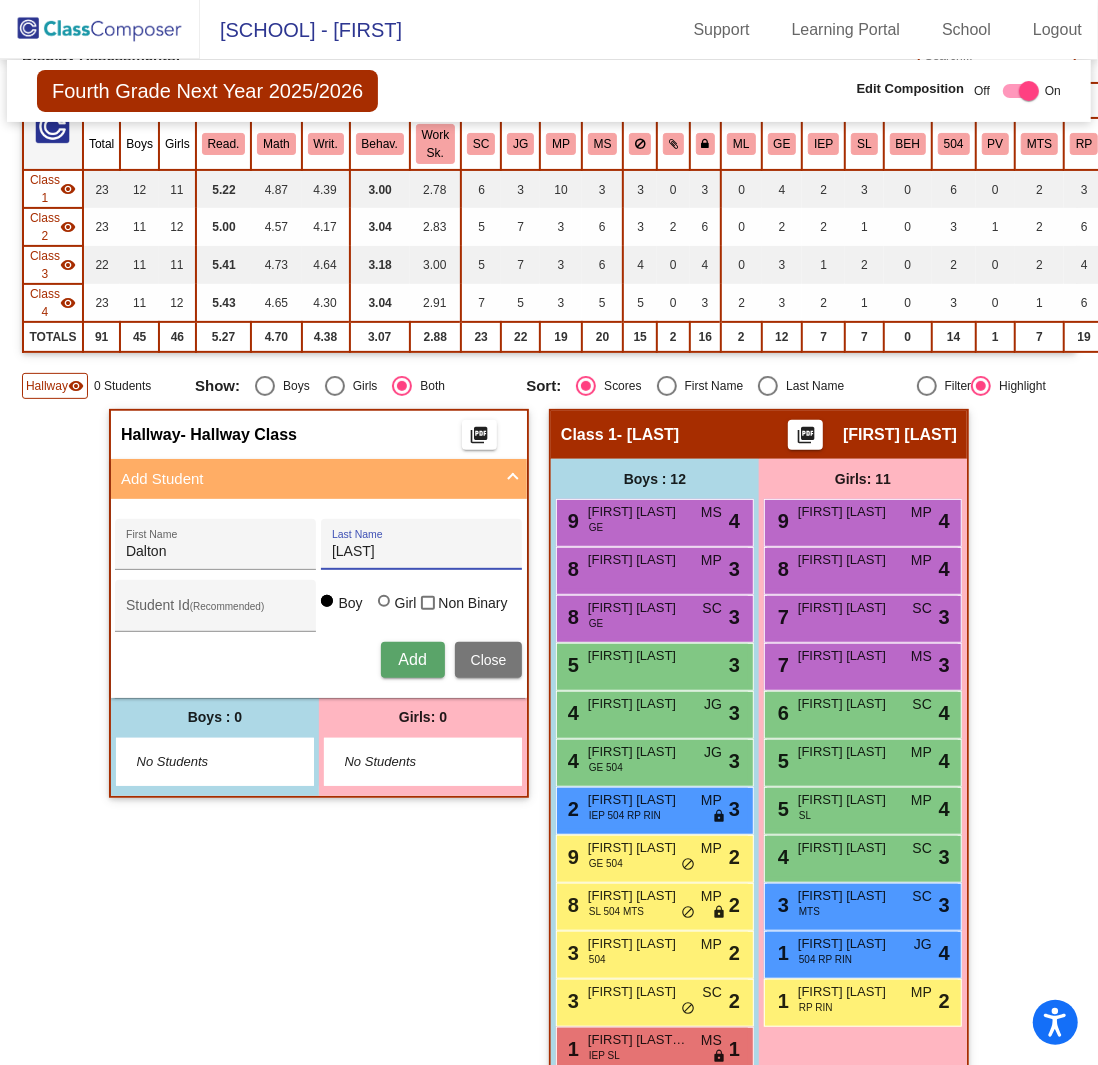 type on "[LAST]" 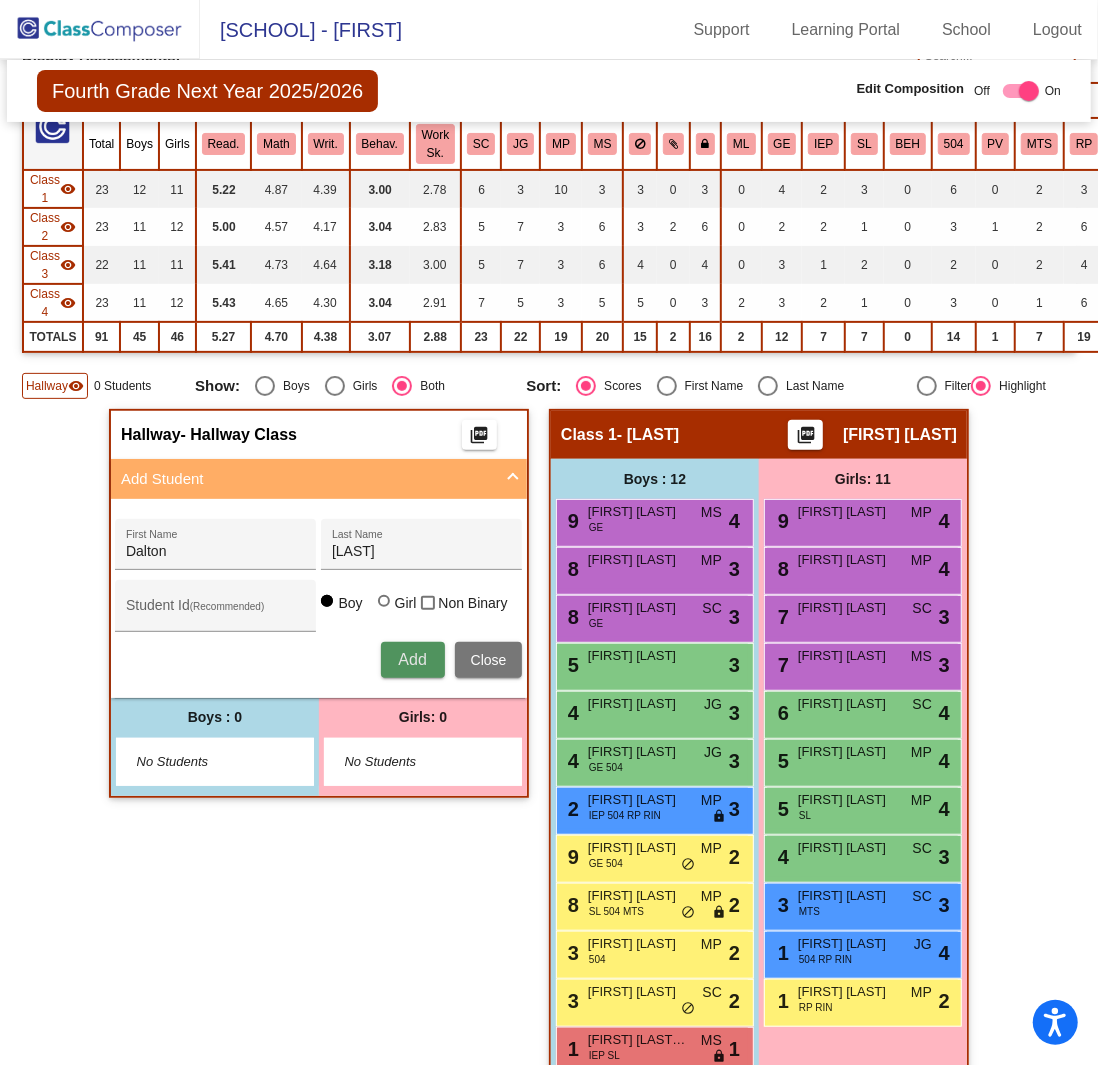 click on "Add" at bounding box center [412, 659] 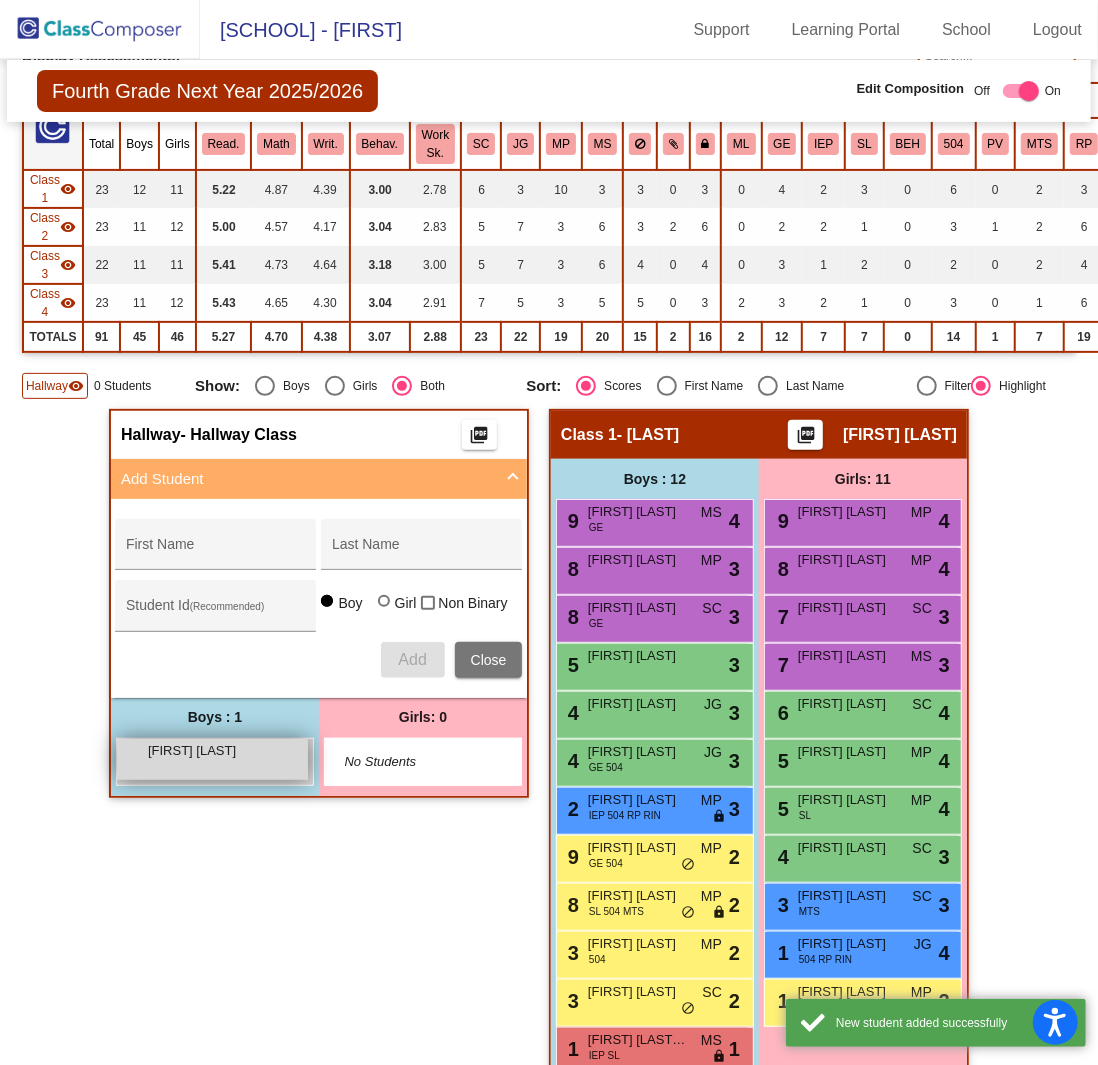 click on "[FIRST] [LAST]" at bounding box center (198, 751) 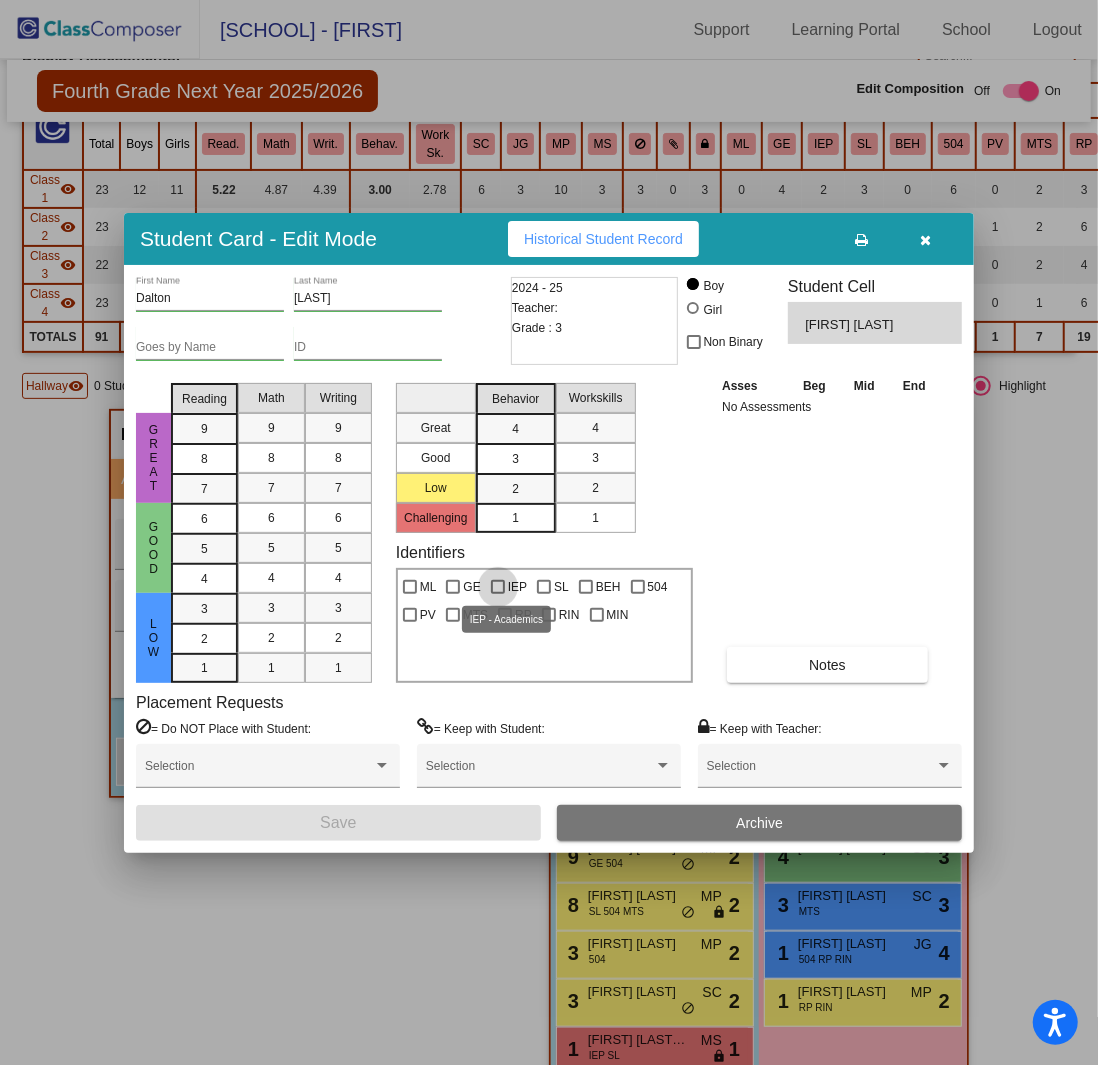 click at bounding box center [498, 587] 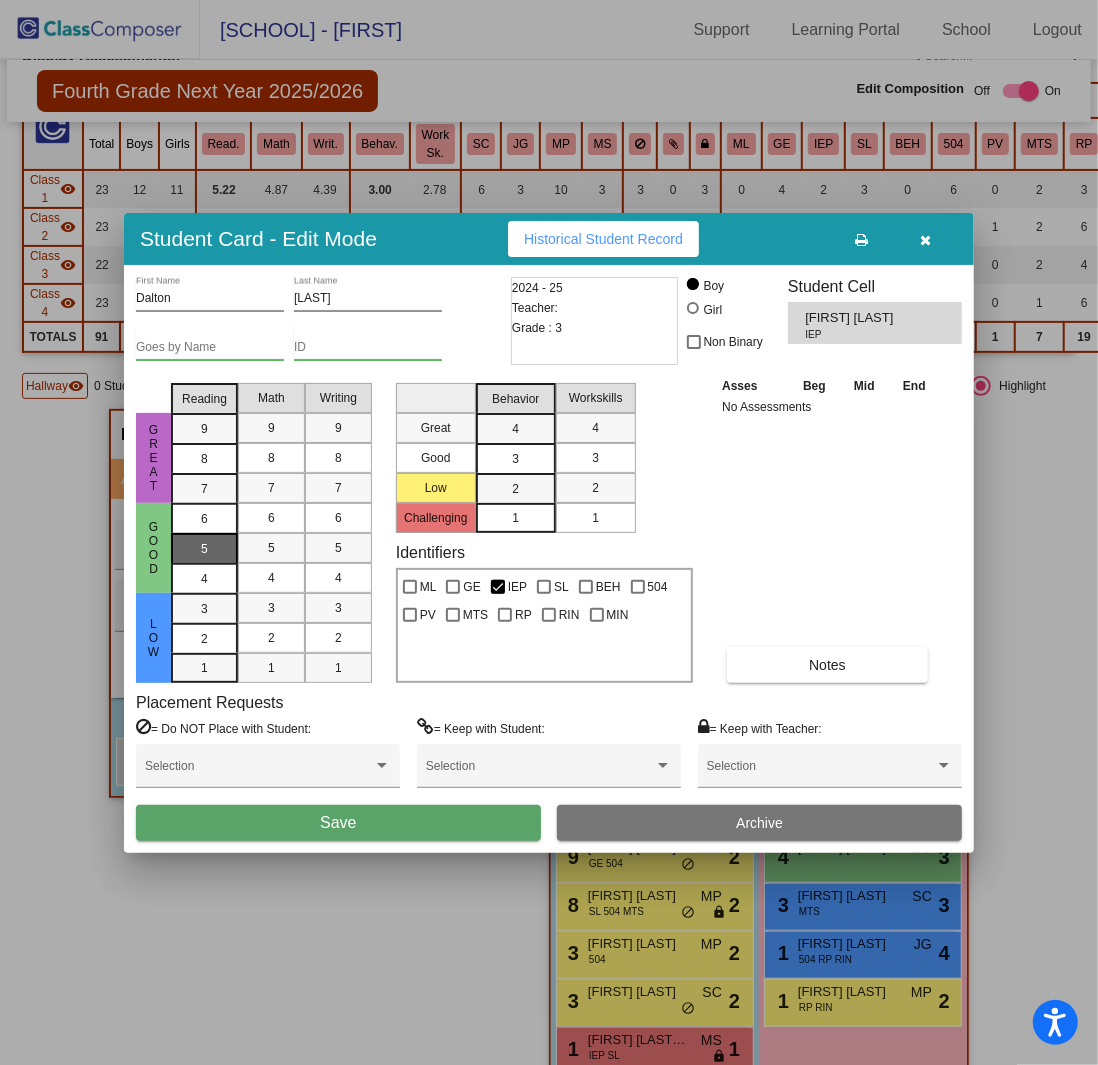 click on "5" at bounding box center (204, 519) 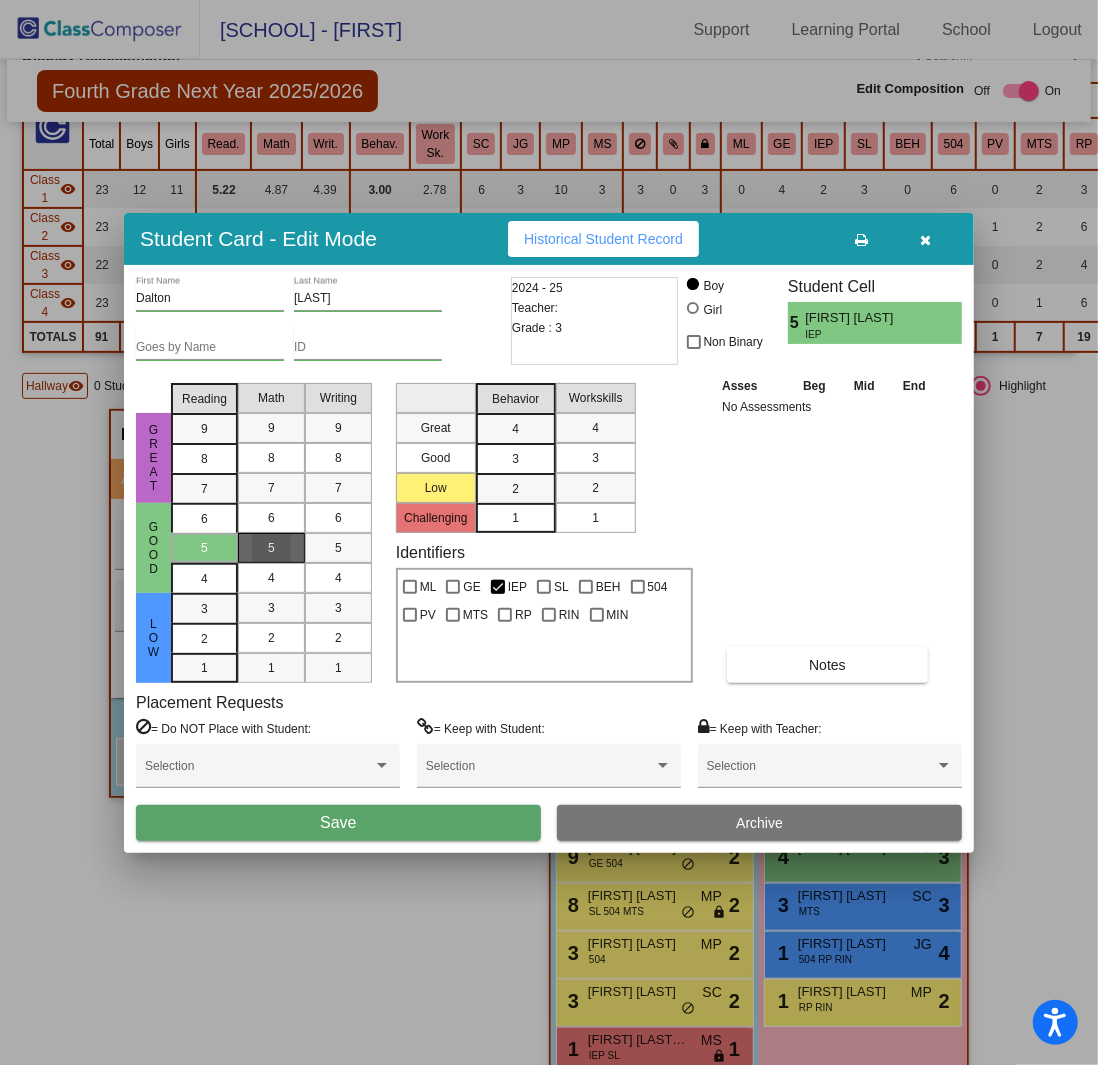click on "5" at bounding box center (271, 548) 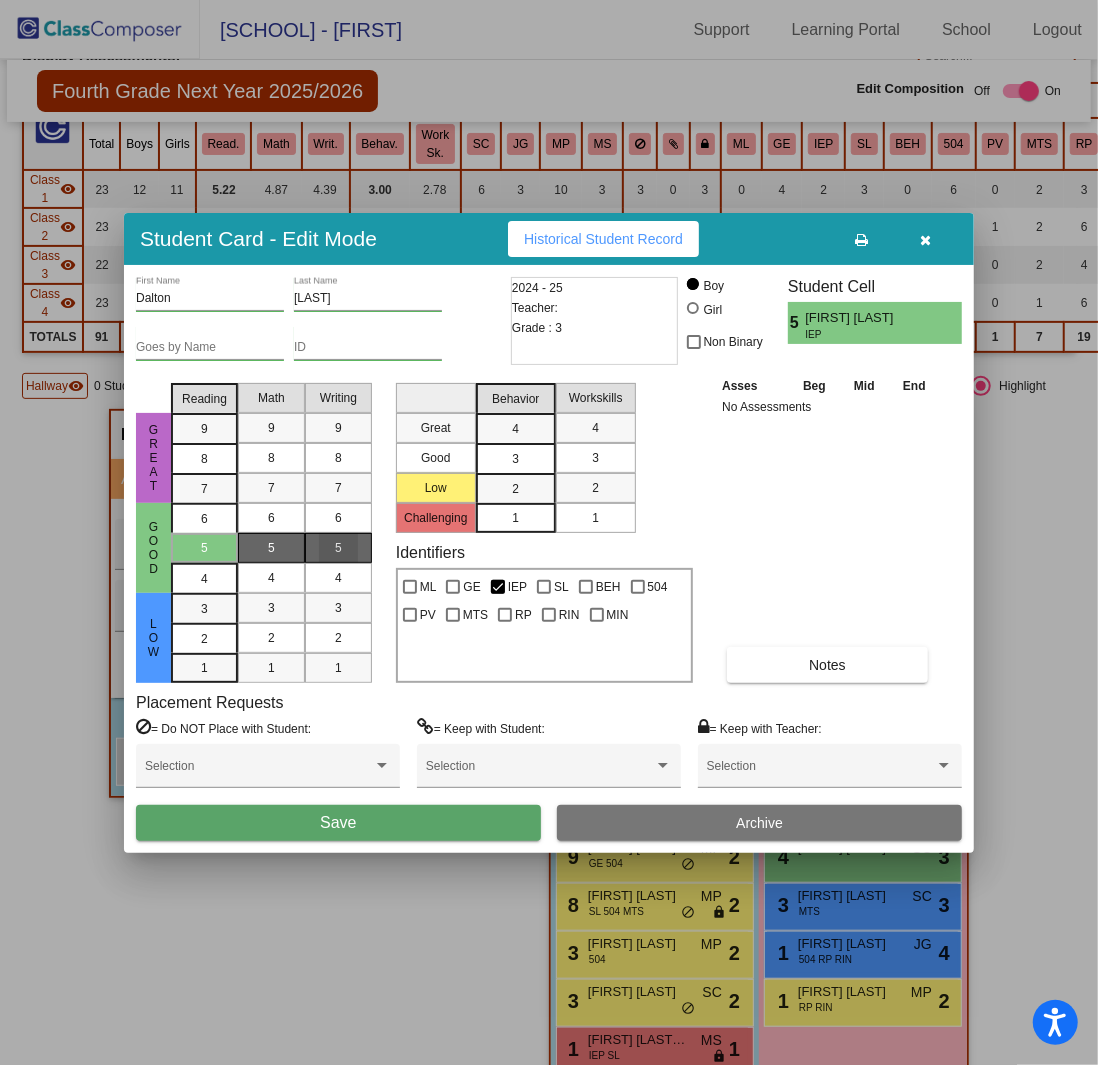 click on "5" at bounding box center (338, 548) 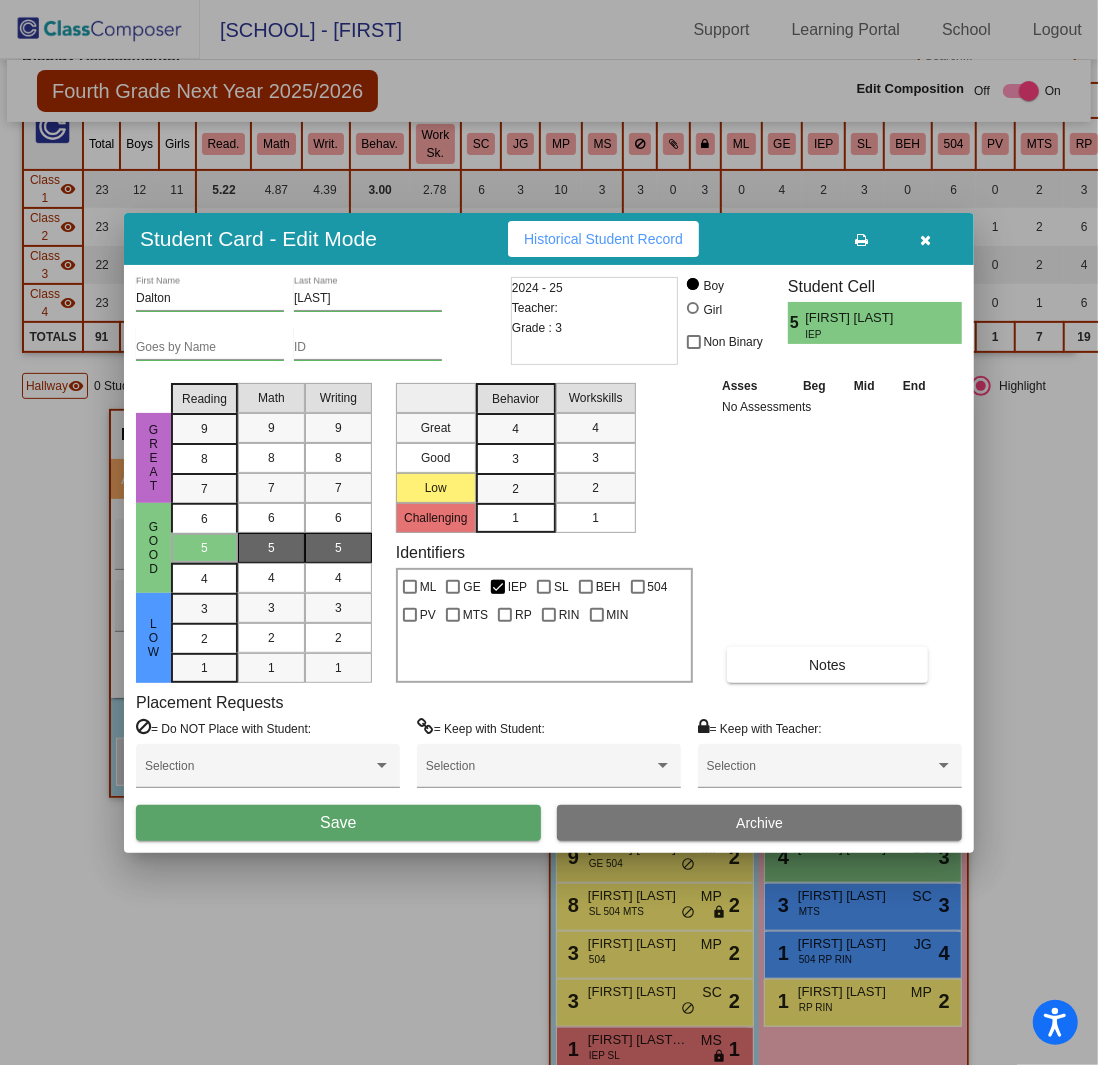 drag, startPoint x: 485, startPoint y: 462, endPoint x: 546, endPoint y: 462, distance: 61 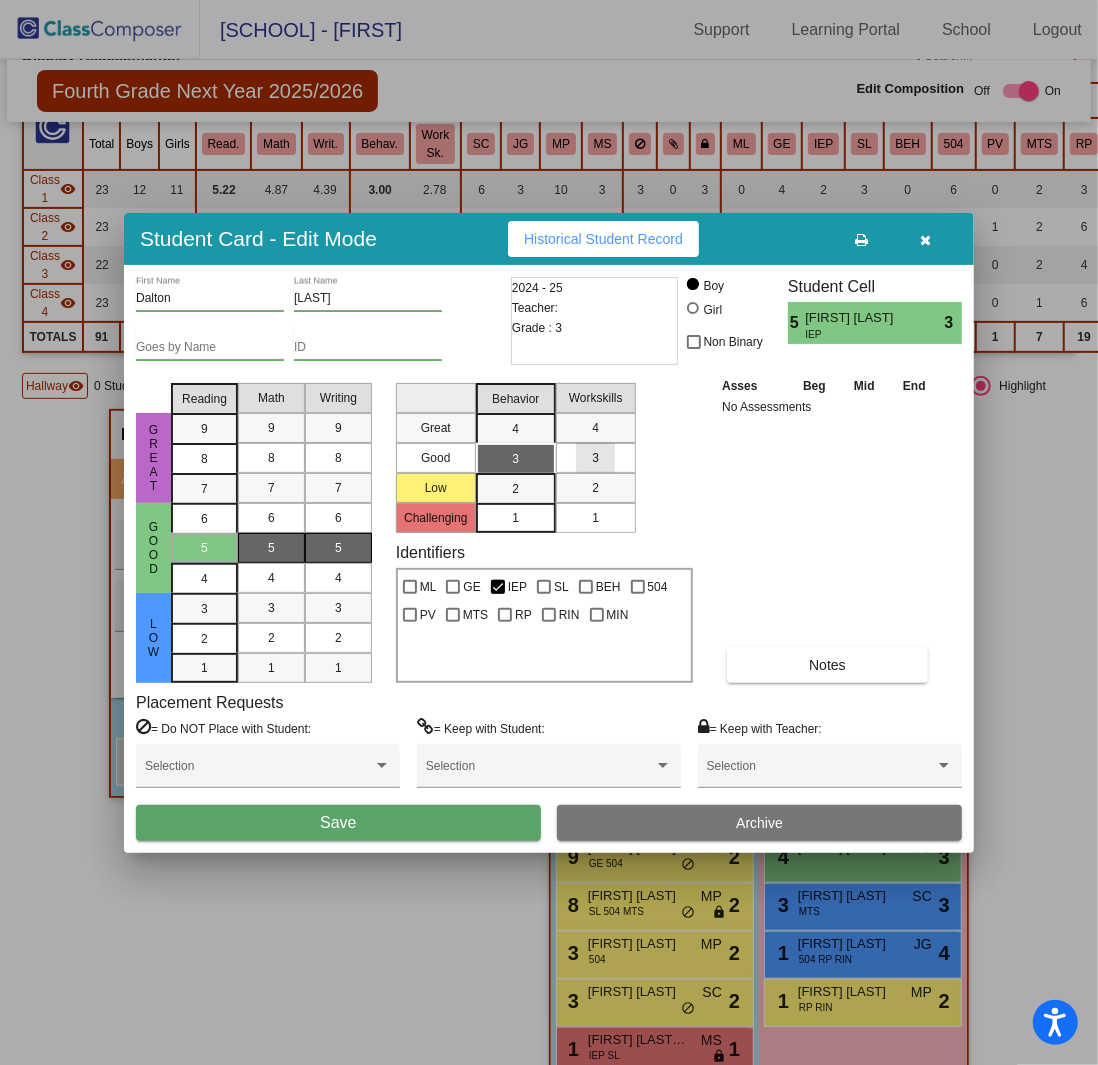 click on "3" at bounding box center (595, 458) 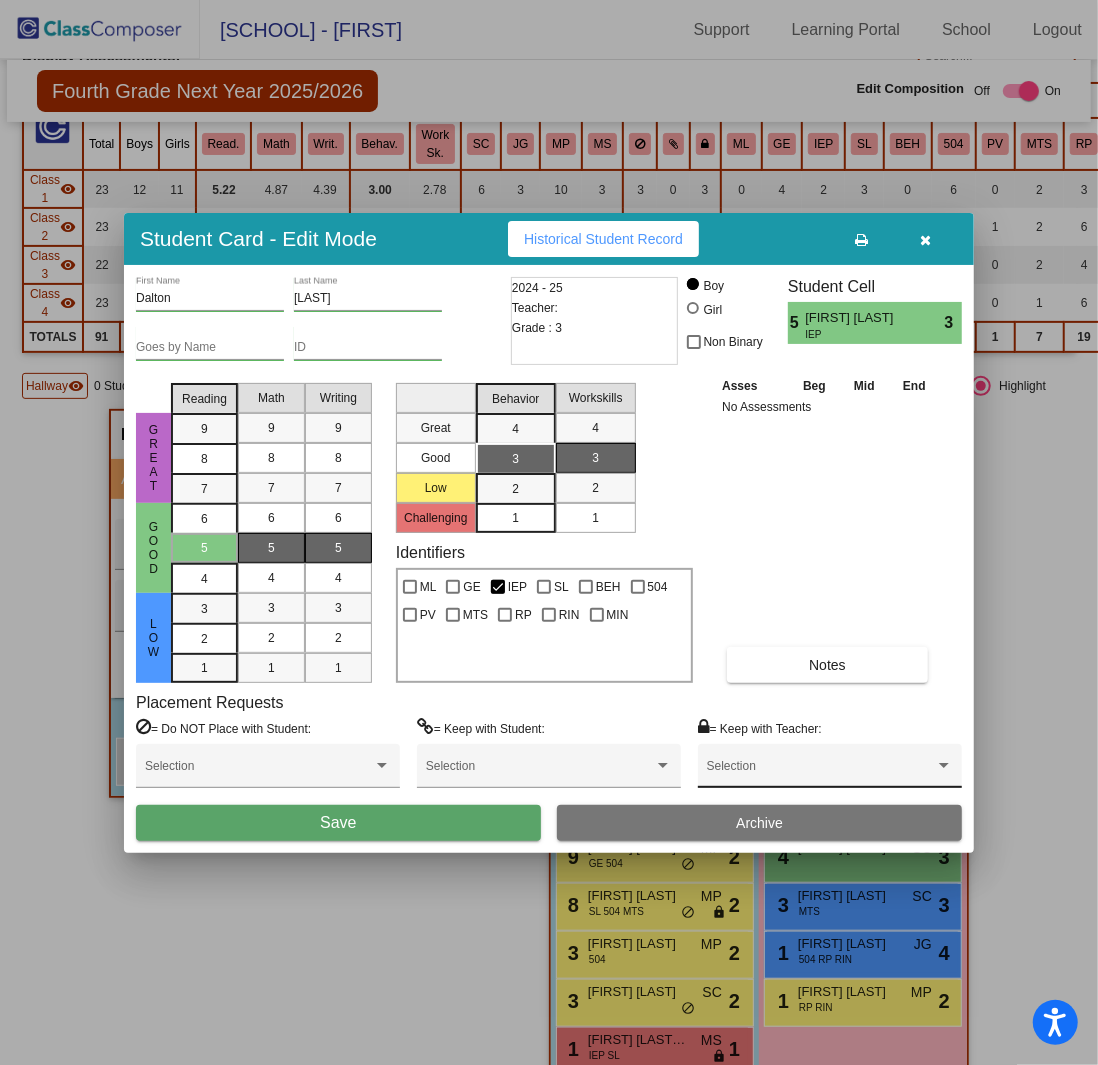 click on "Selection" at bounding box center (830, 771) 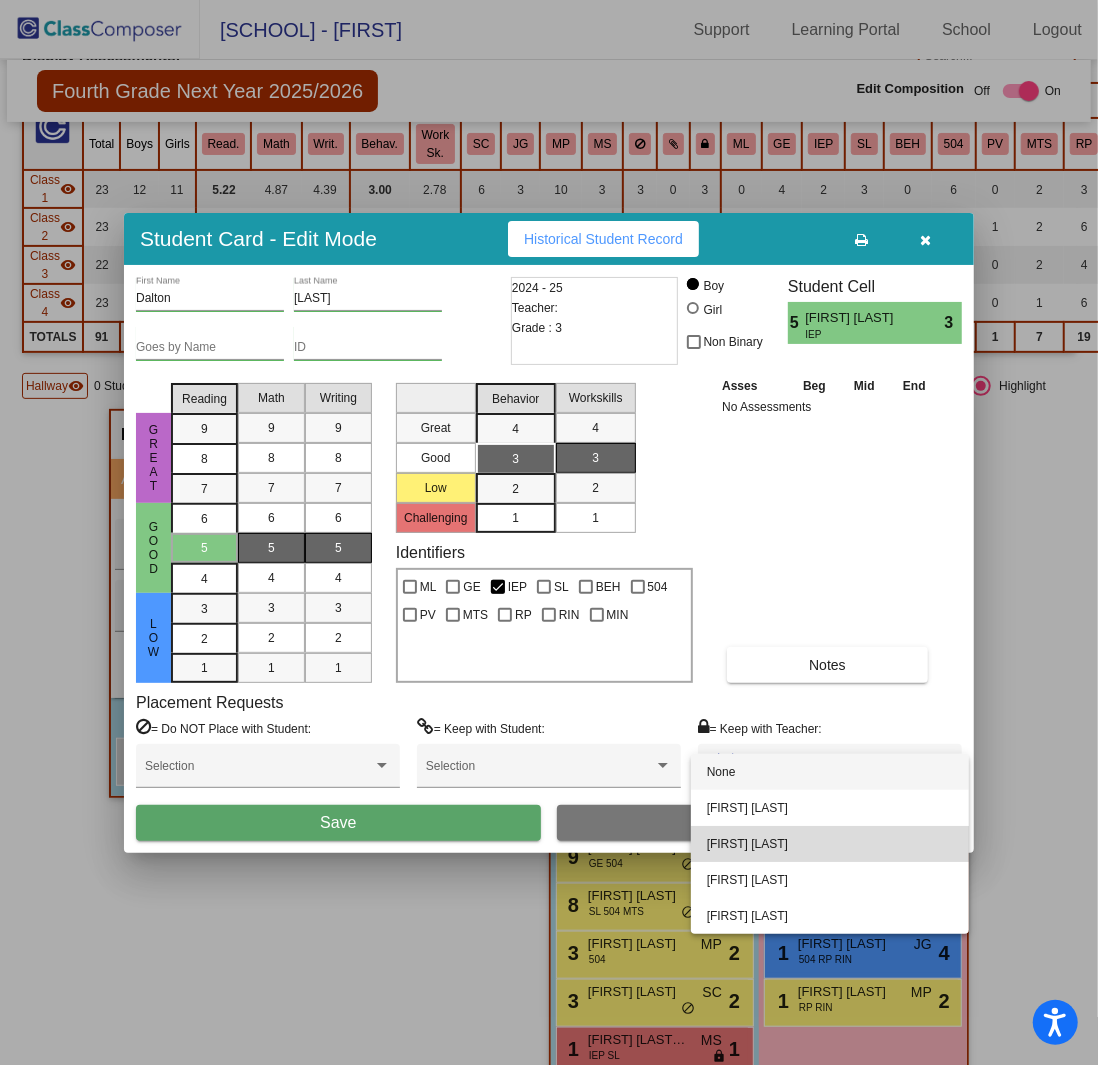 click on "[FIRST] [LAST]" at bounding box center [830, 844] 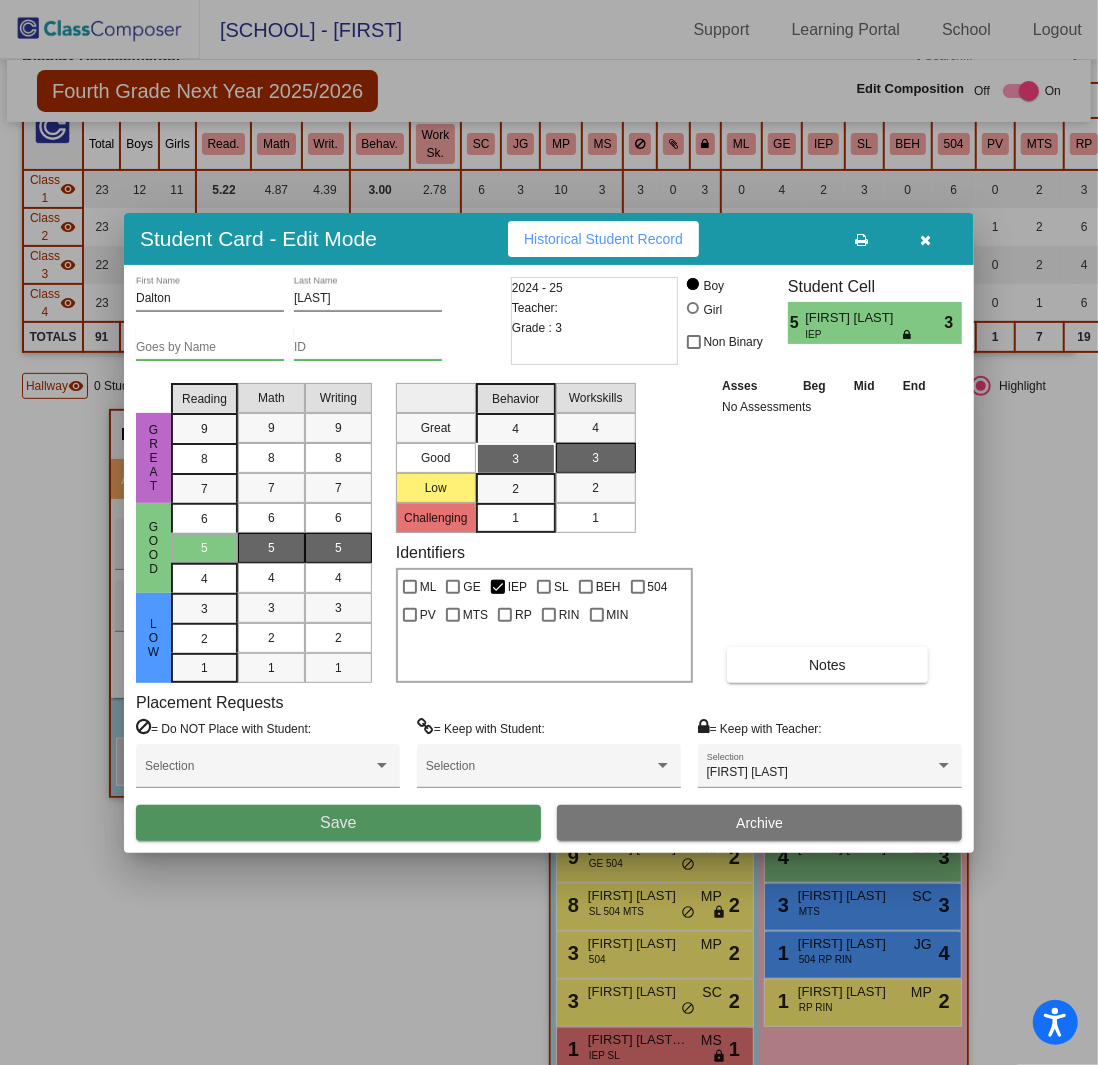 click on "Save" at bounding box center (338, 823) 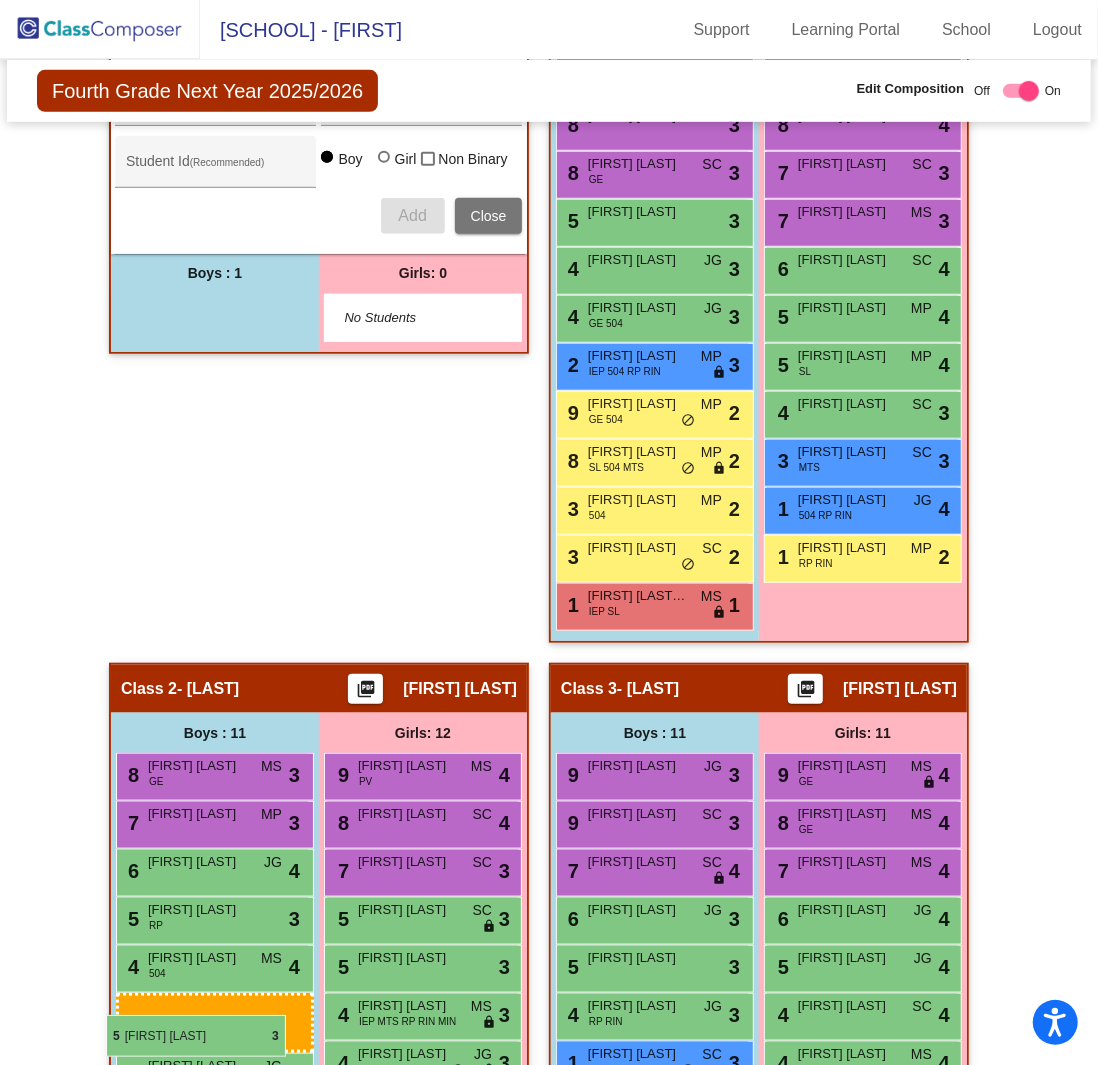 scroll, scrollTop: 666, scrollLeft: 0, axis: vertical 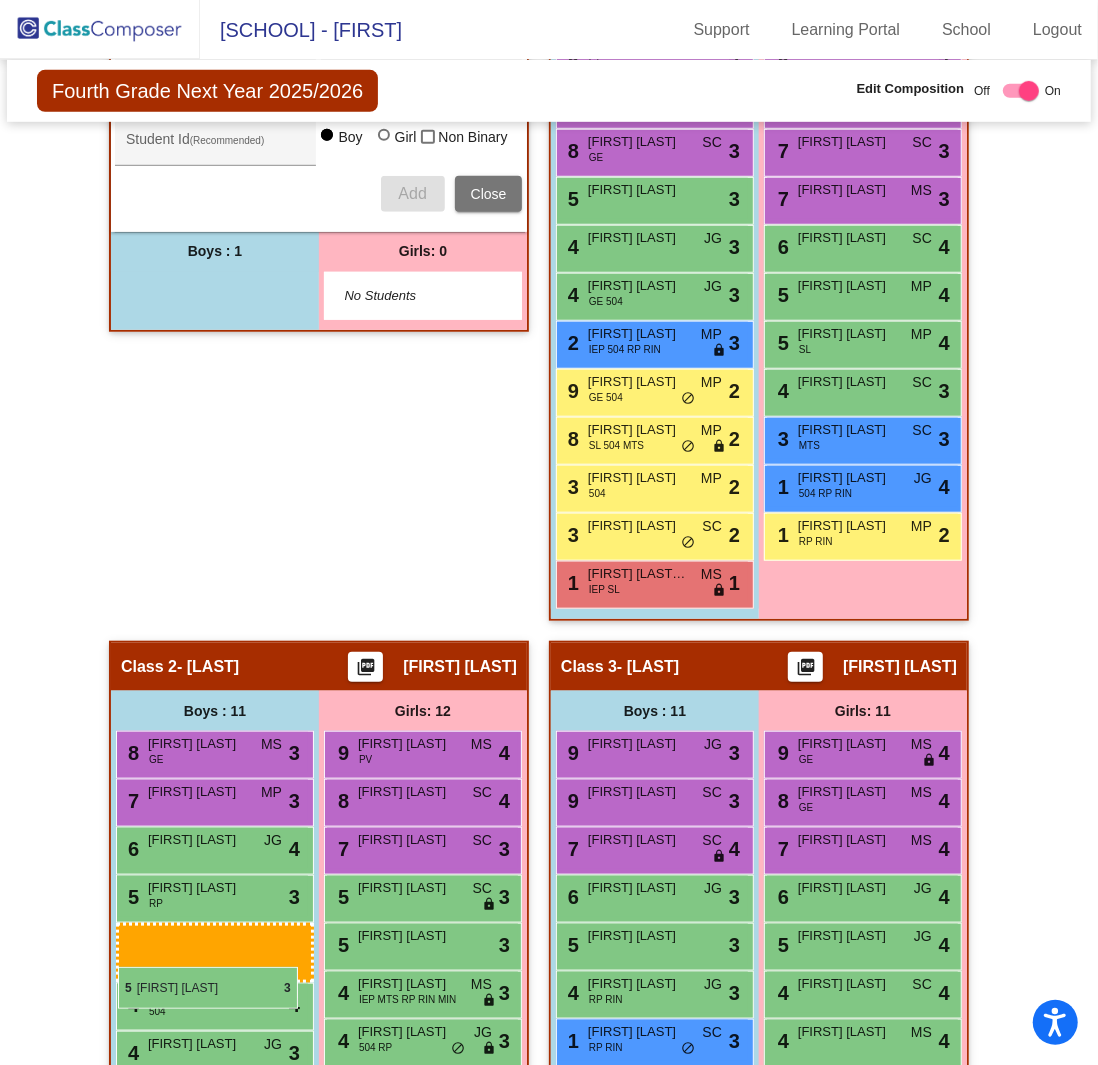 drag, startPoint x: 204, startPoint y: 752, endPoint x: 118, endPoint y: 967, distance: 231.56209 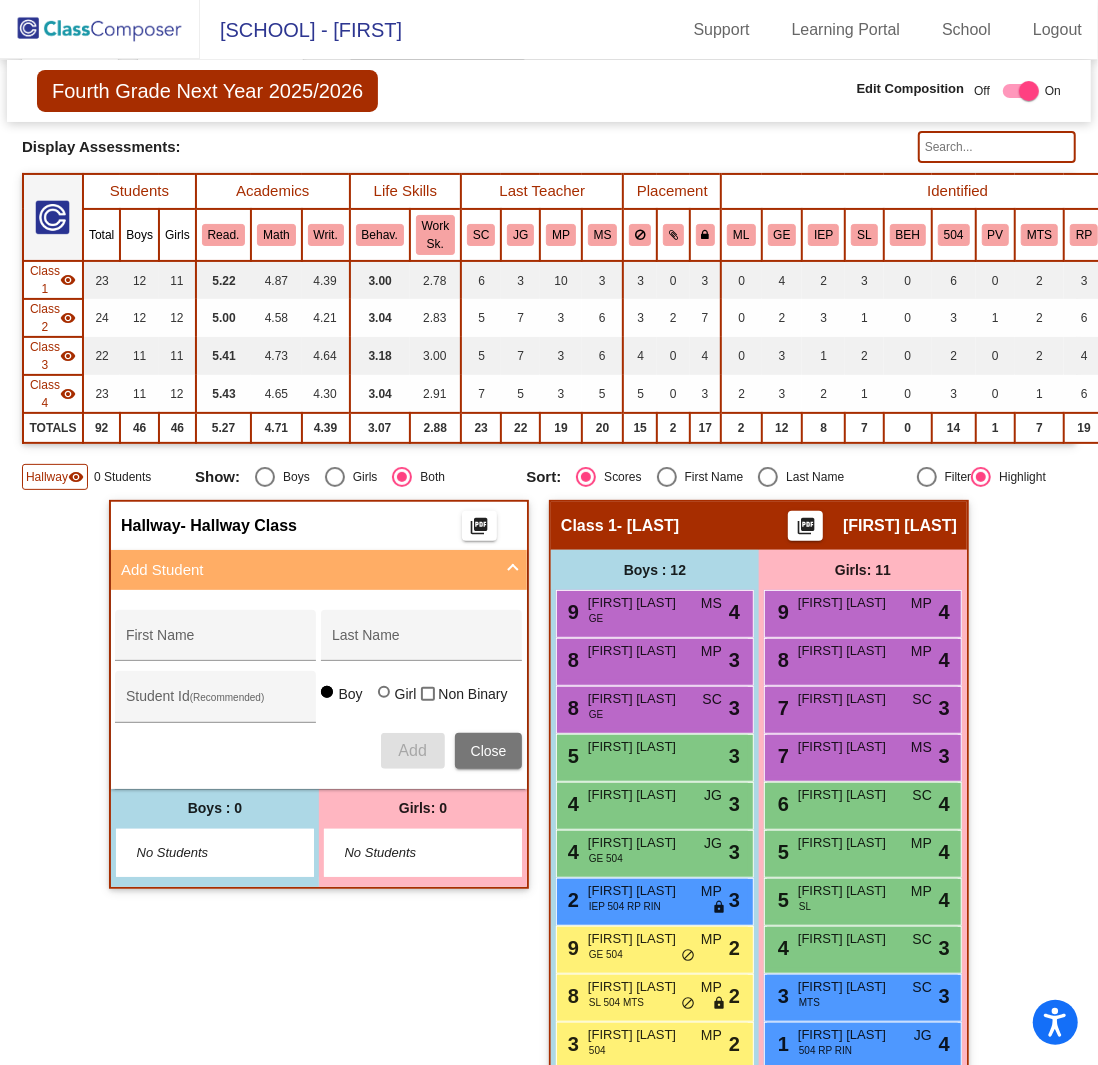 scroll, scrollTop: 100, scrollLeft: 0, axis: vertical 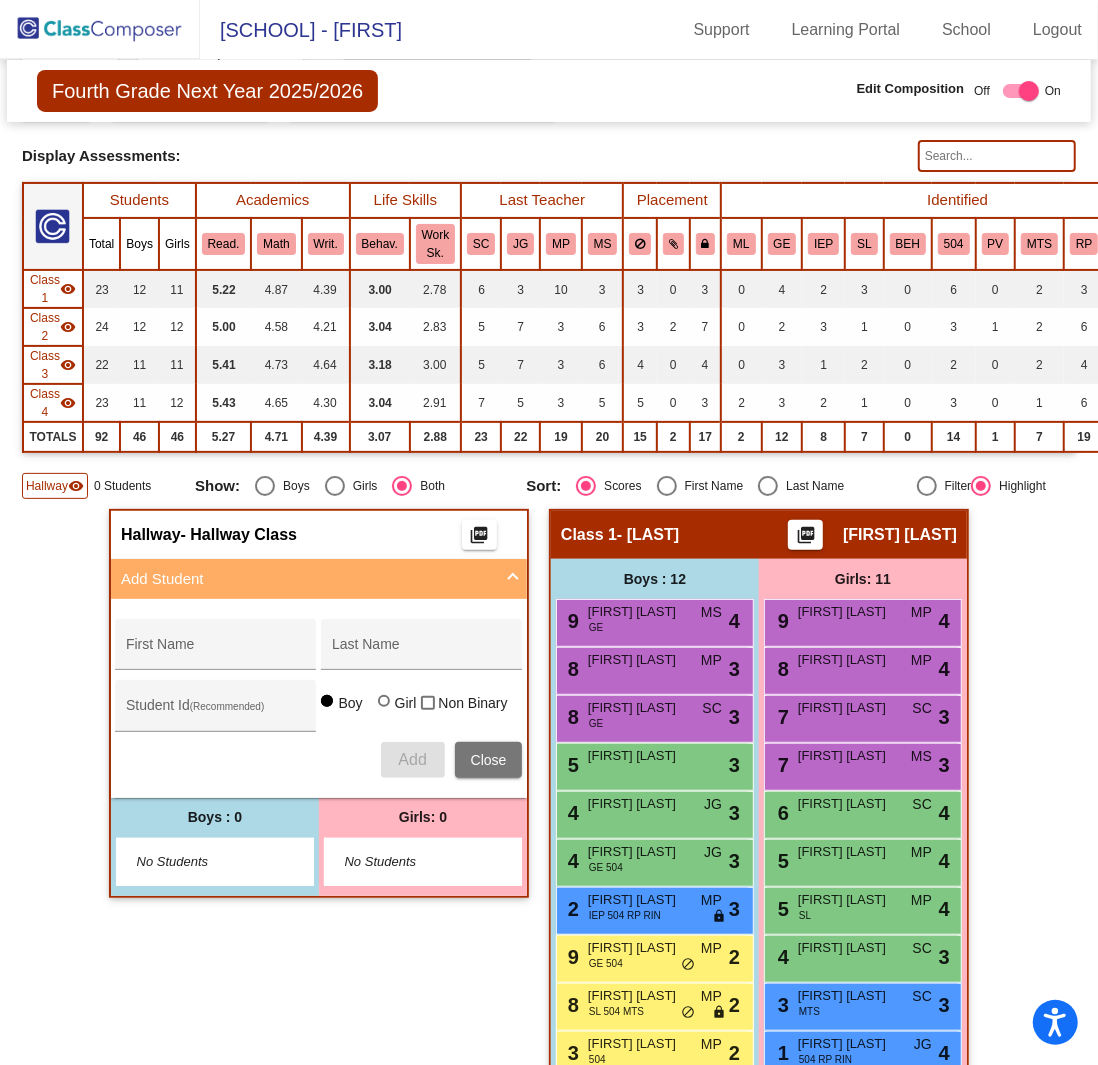 click 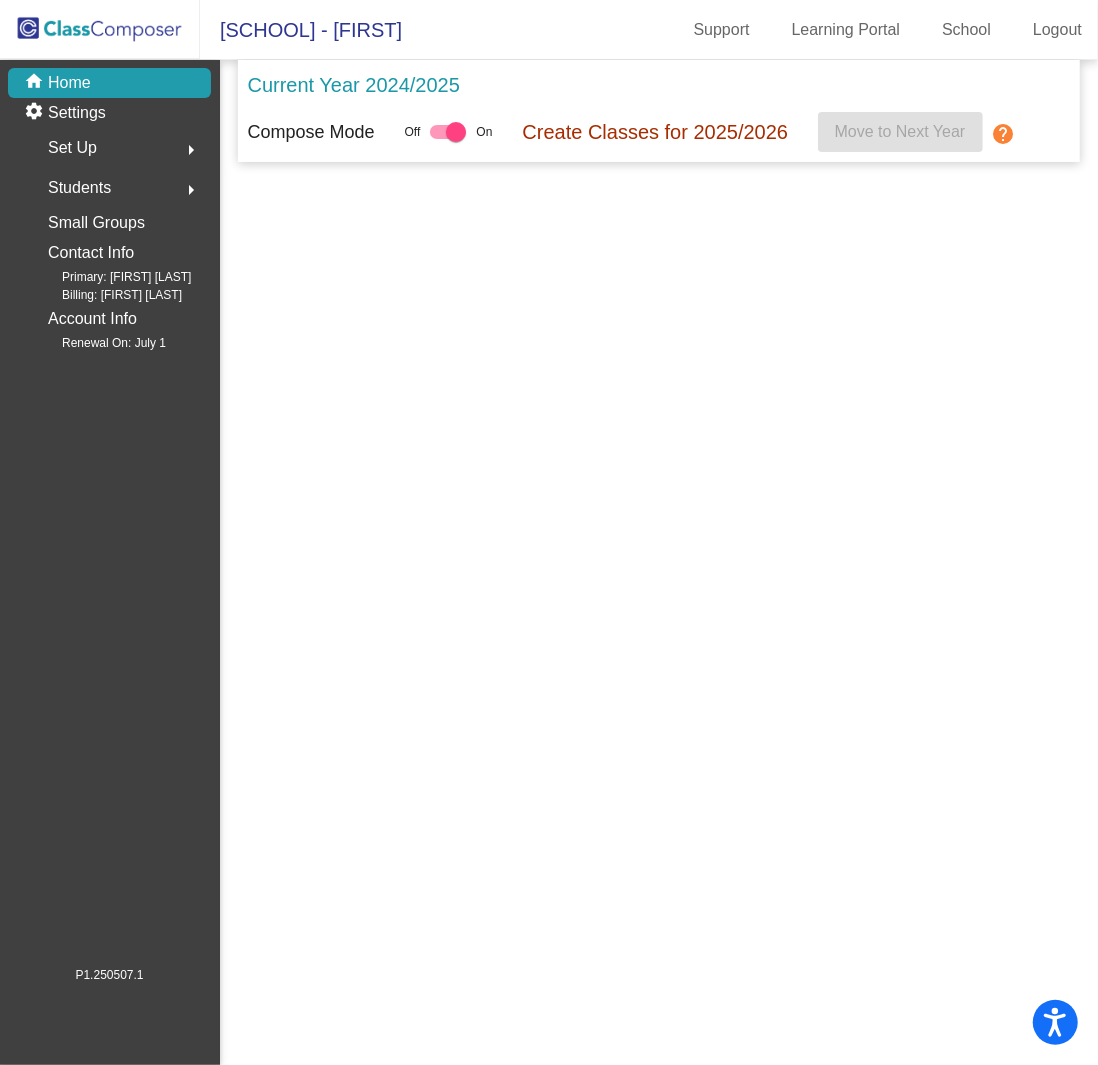 scroll, scrollTop: 0, scrollLeft: 0, axis: both 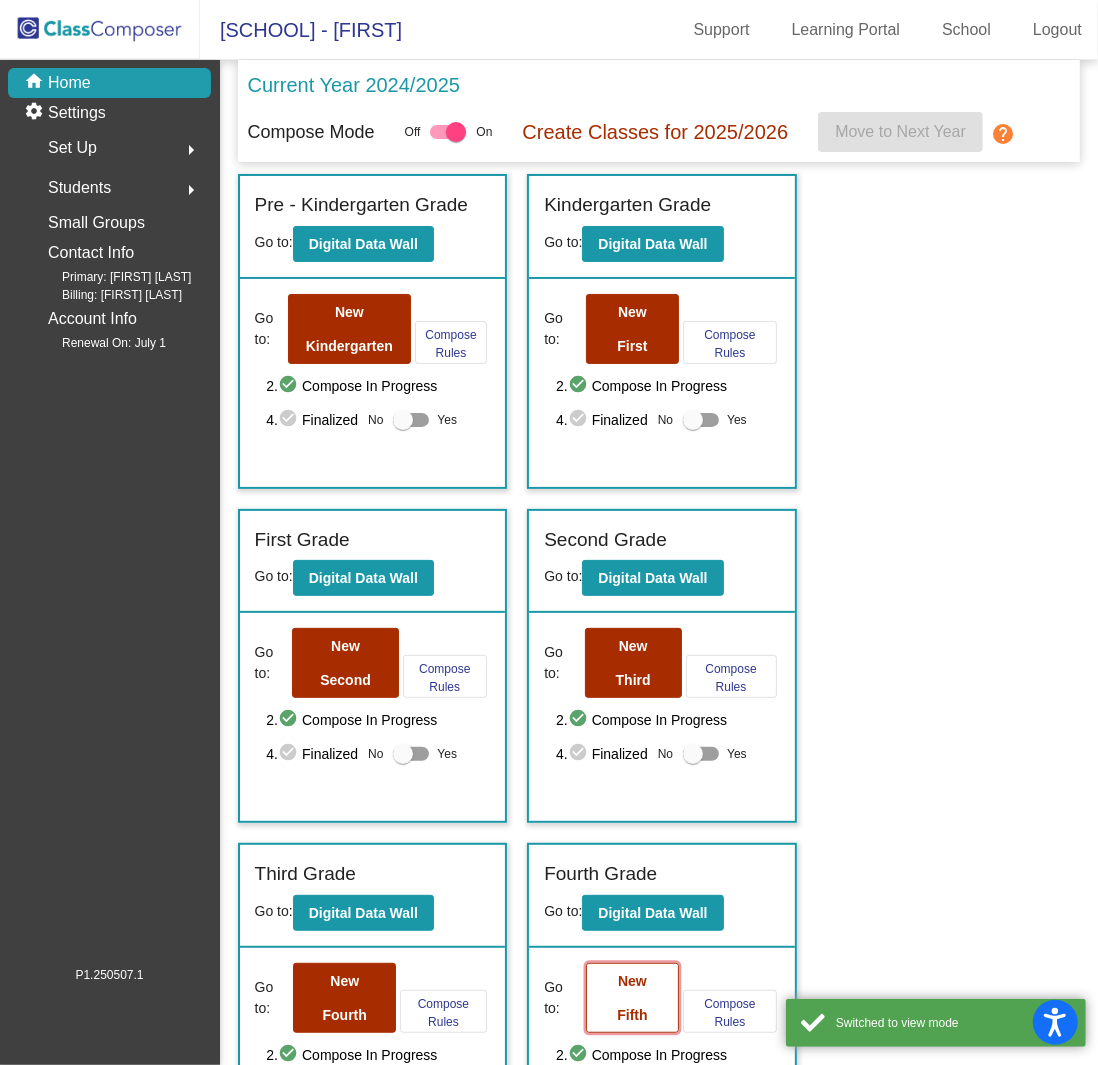 click on "New Fifth" 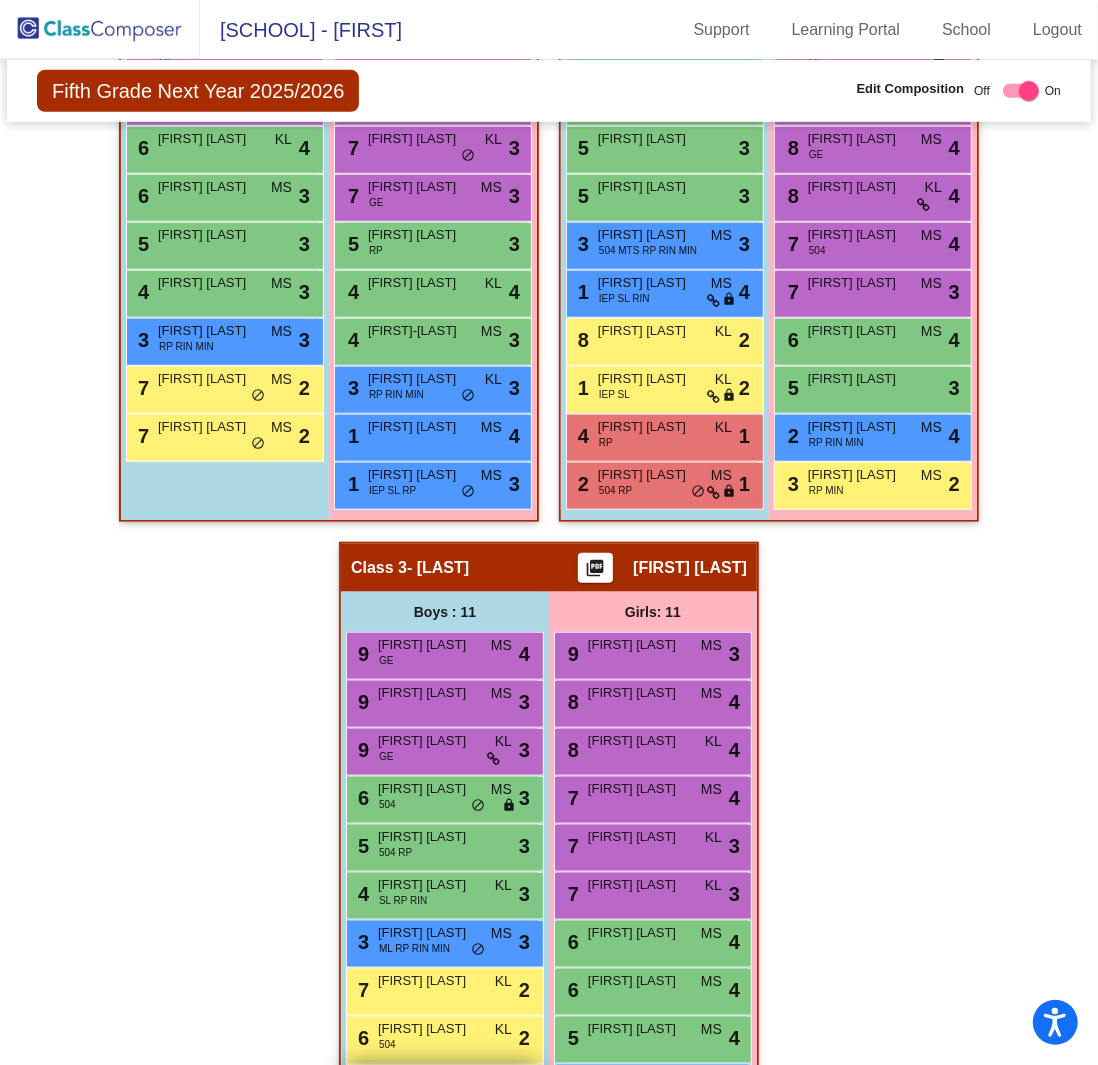scroll, scrollTop: 800, scrollLeft: 0, axis: vertical 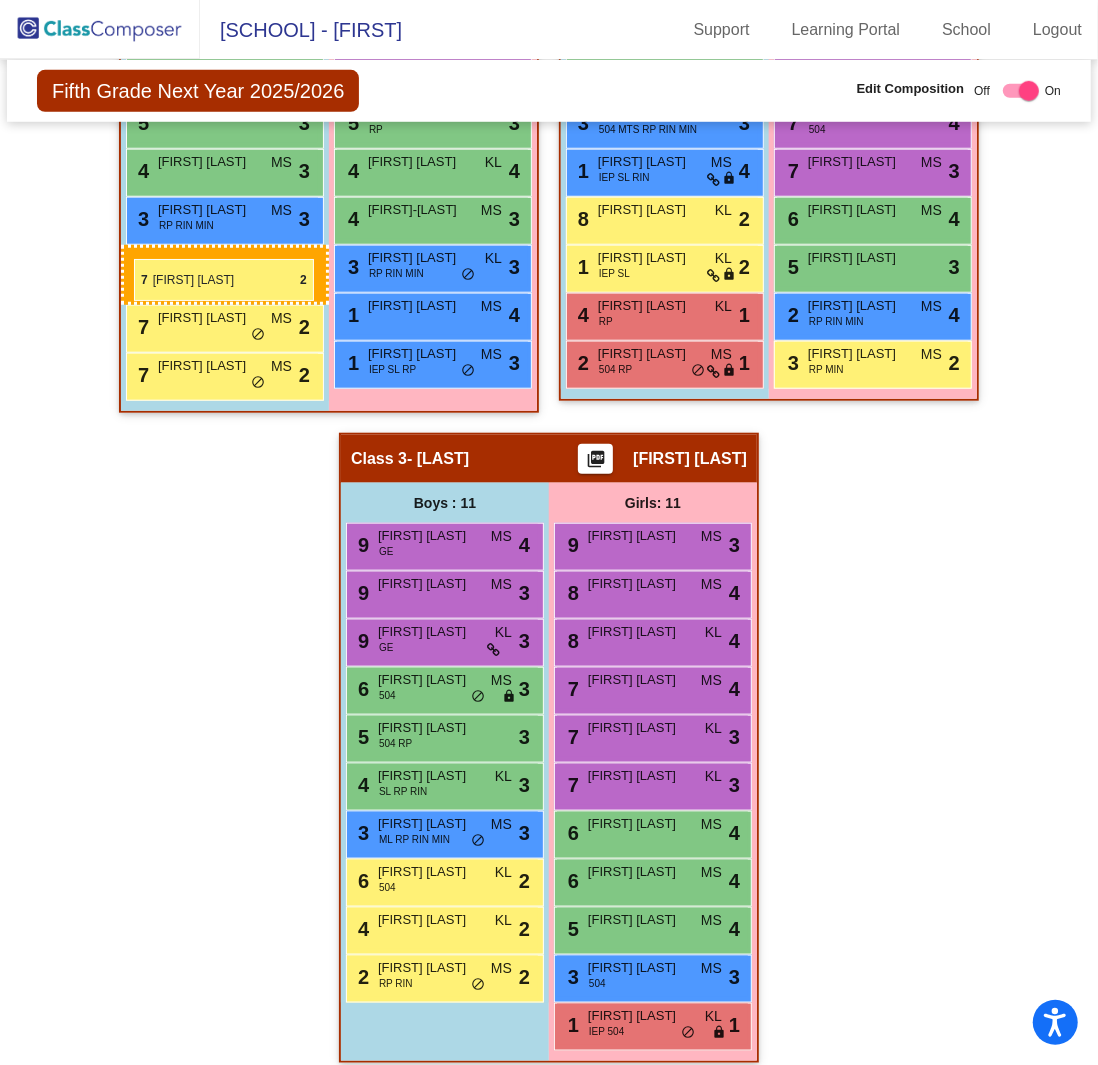 drag, startPoint x: 434, startPoint y: 851, endPoint x: 134, endPoint y: 259, distance: 663.6746 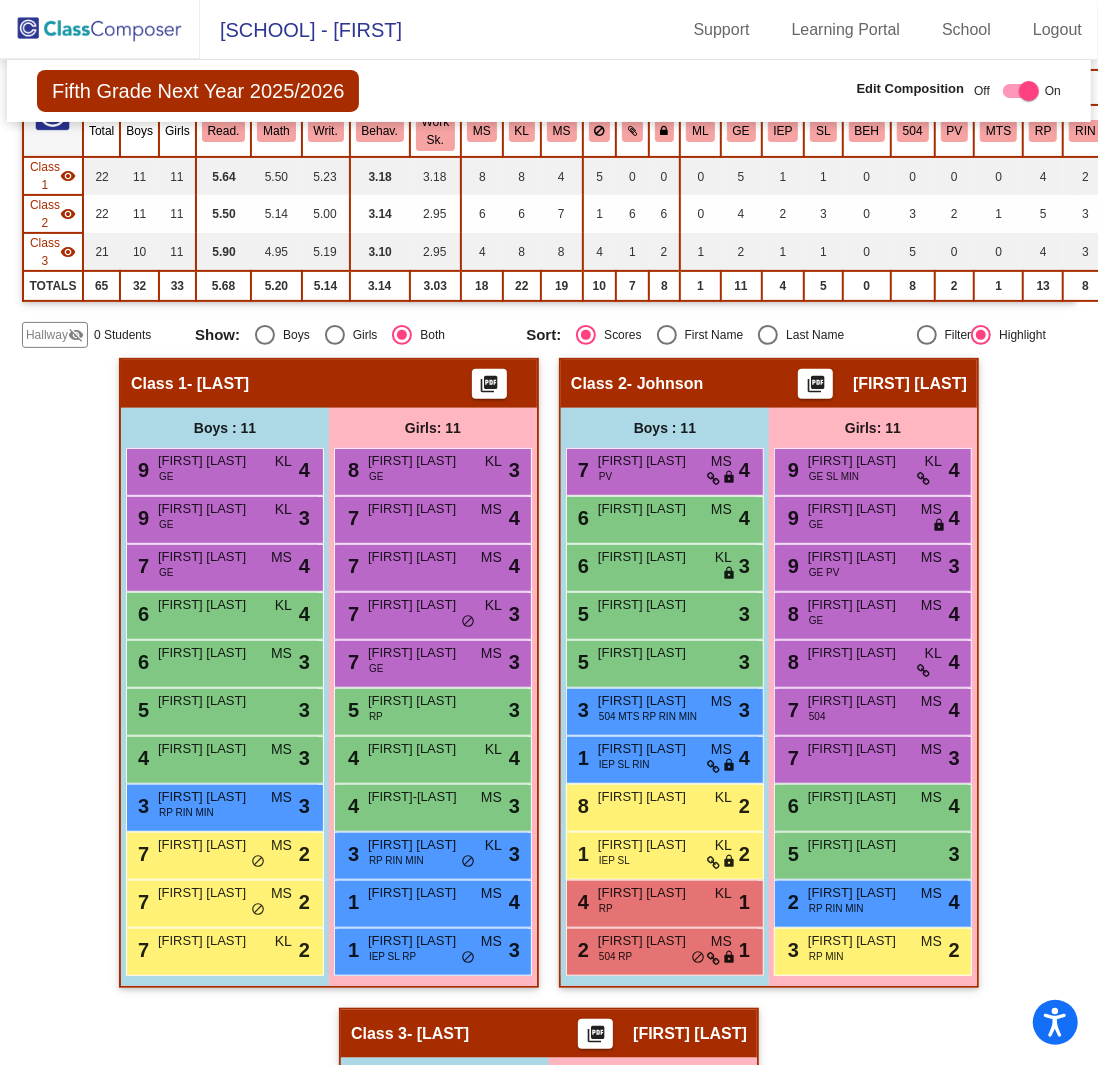 scroll, scrollTop: 0, scrollLeft: 0, axis: both 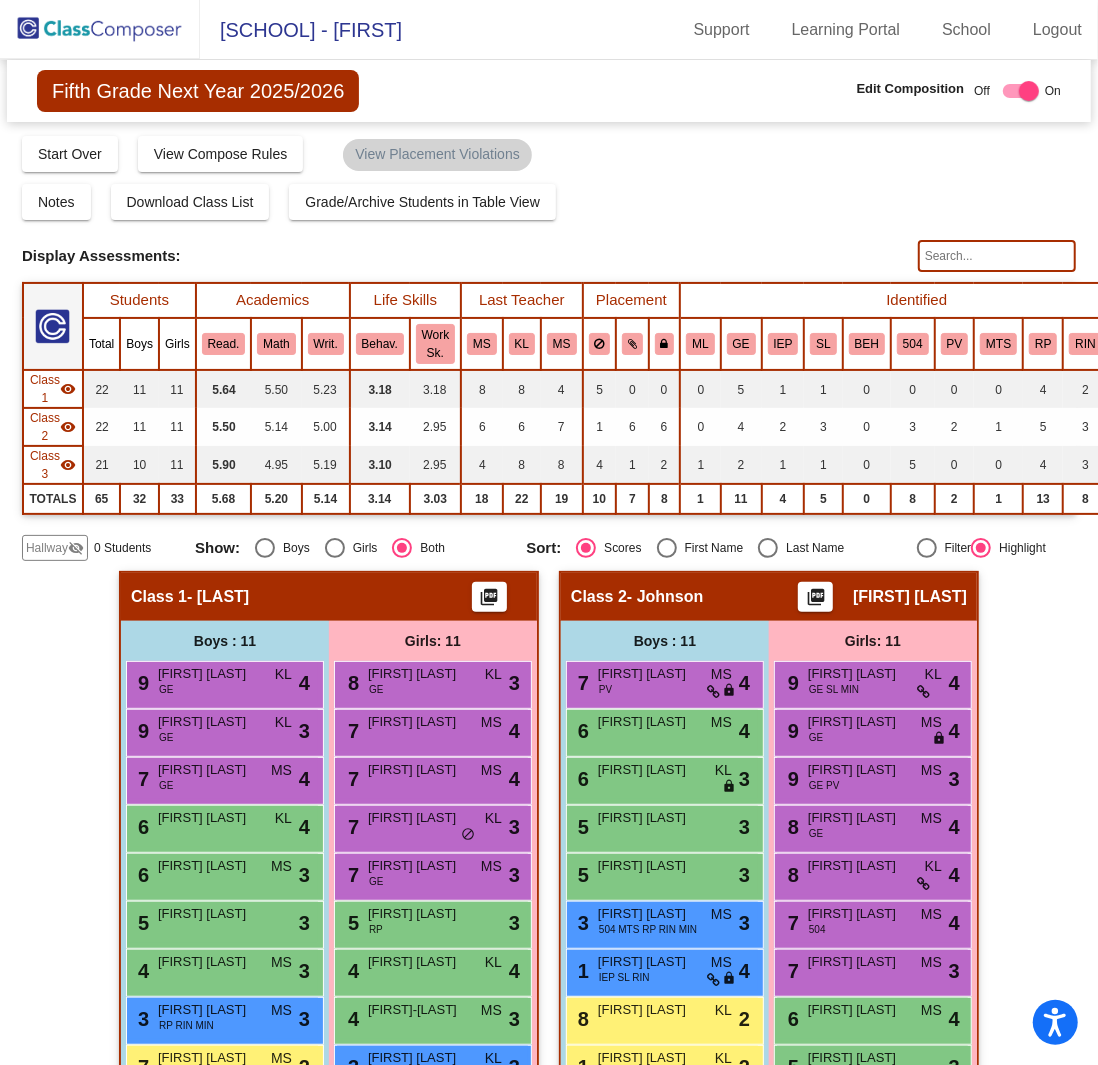click on "visibility_off" 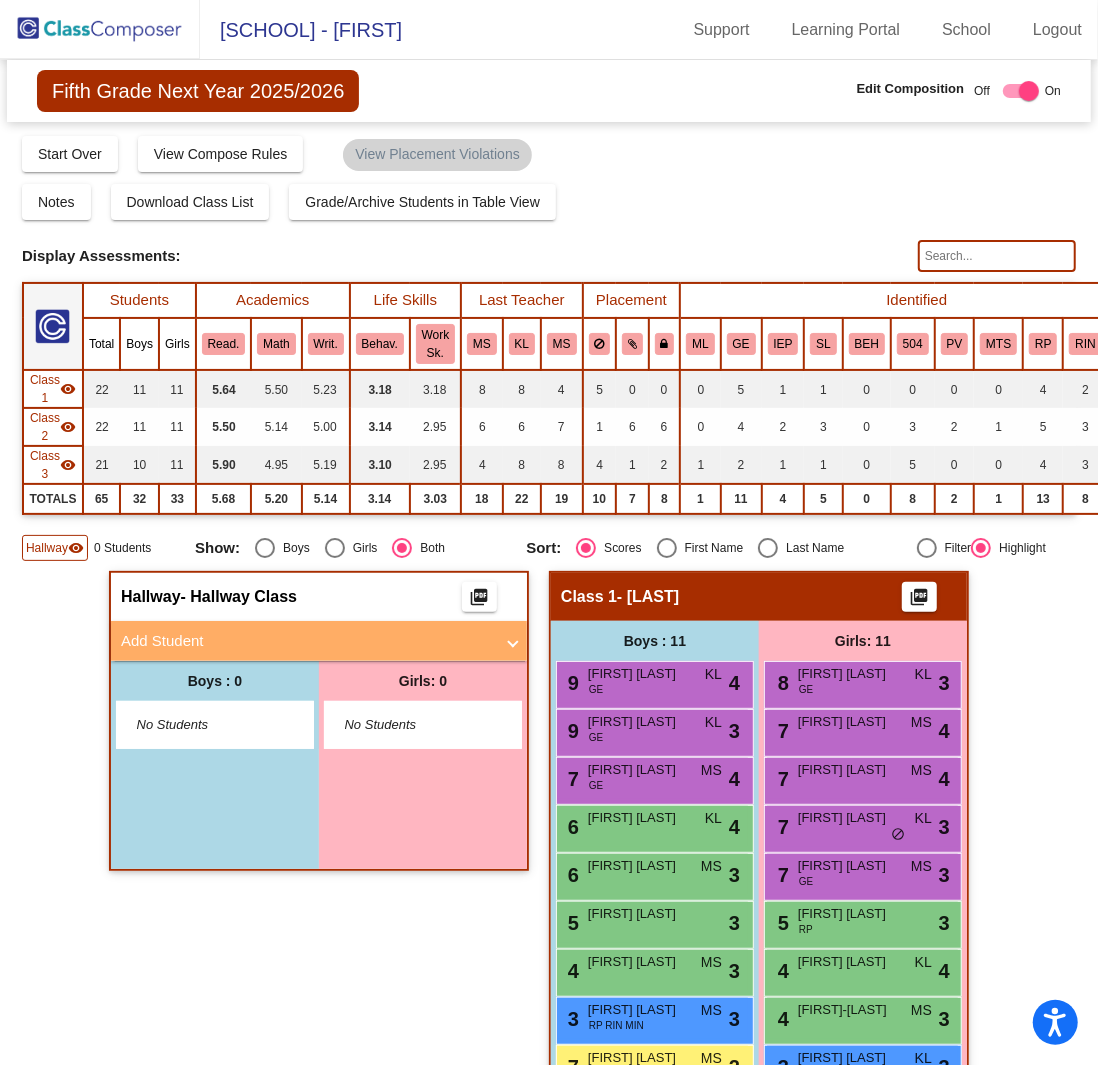 click on "Add Student" at bounding box center (315, 641) 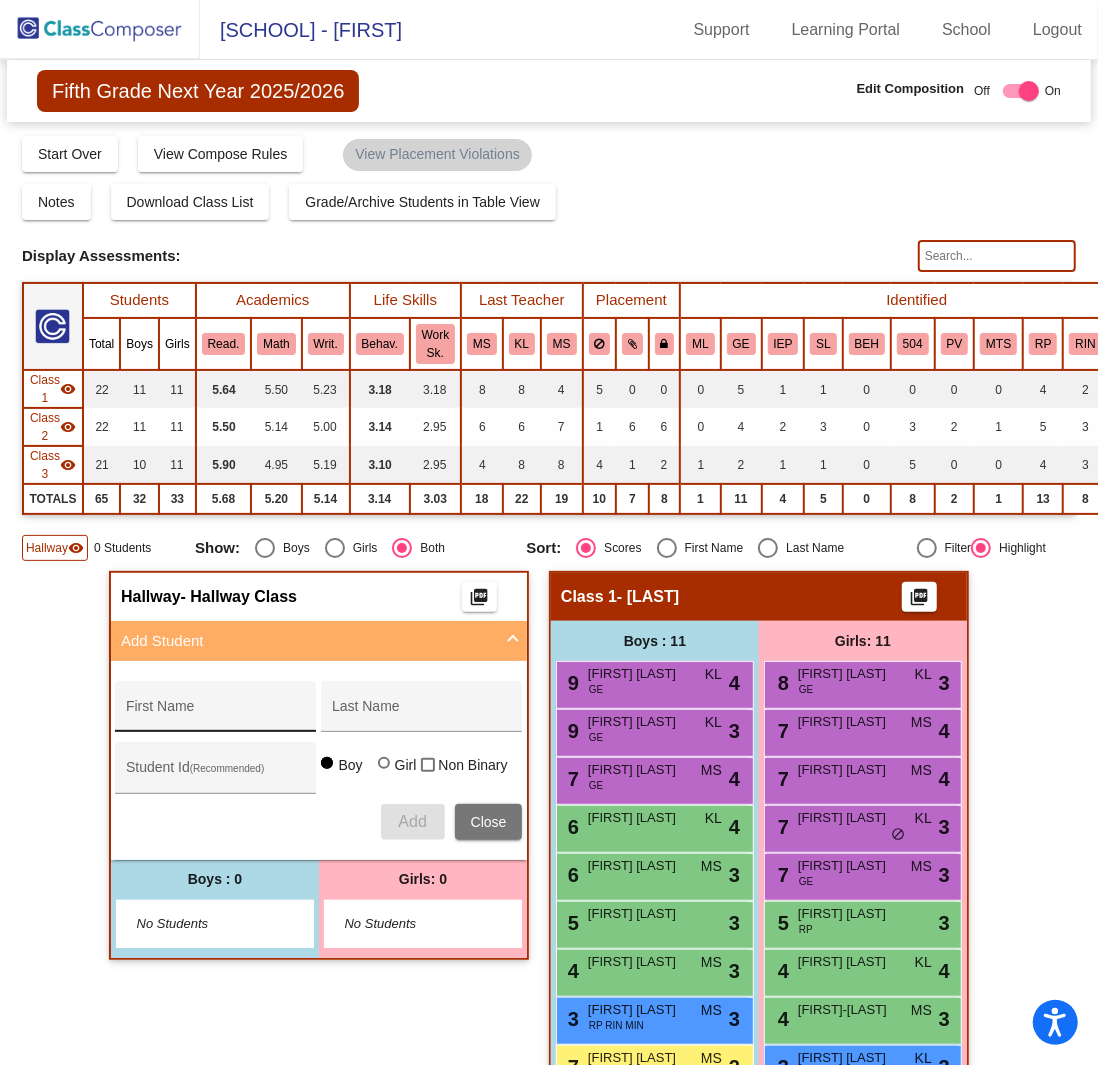 click on "First Name" at bounding box center [216, 714] 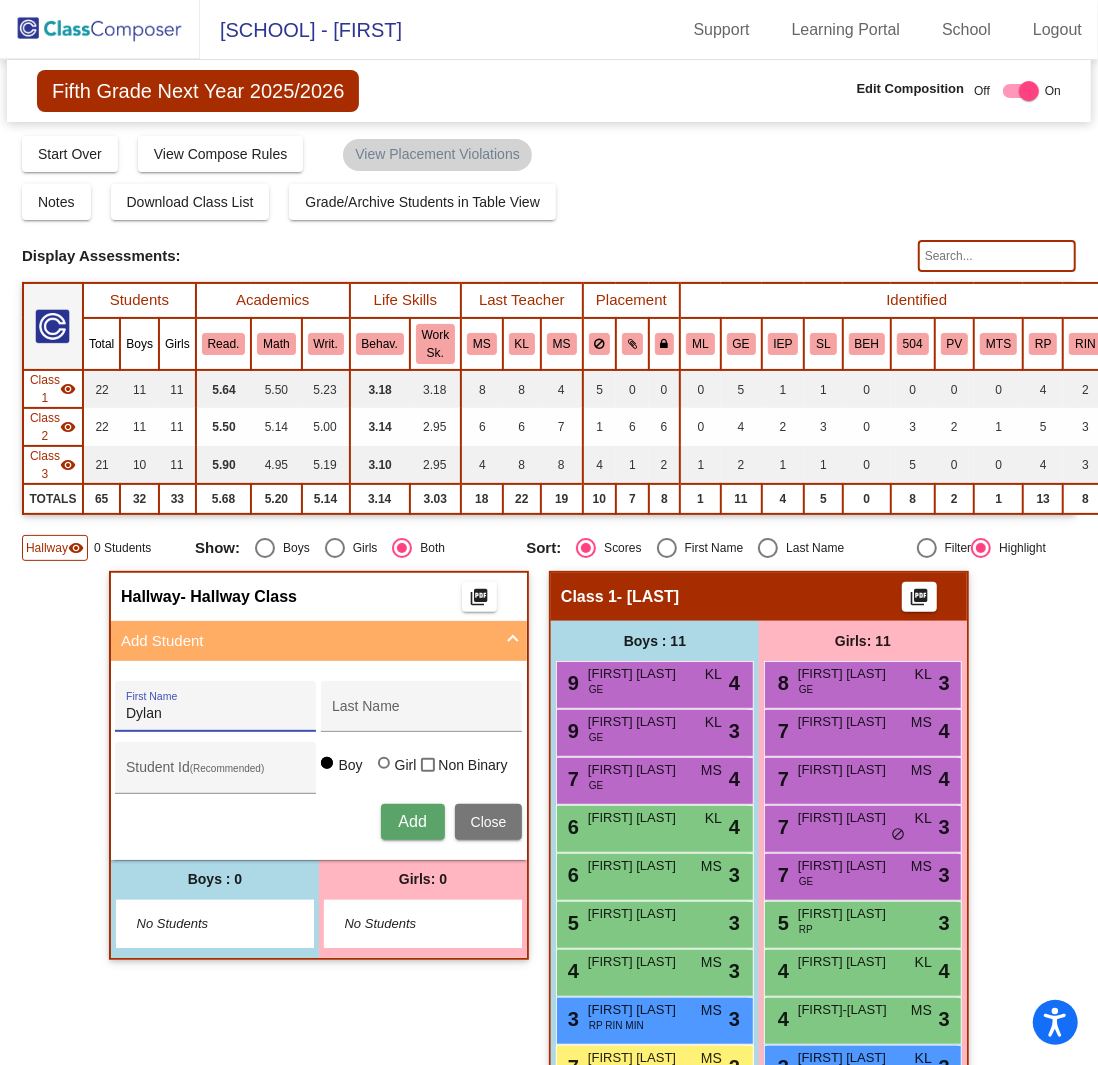 type on "Dylan" 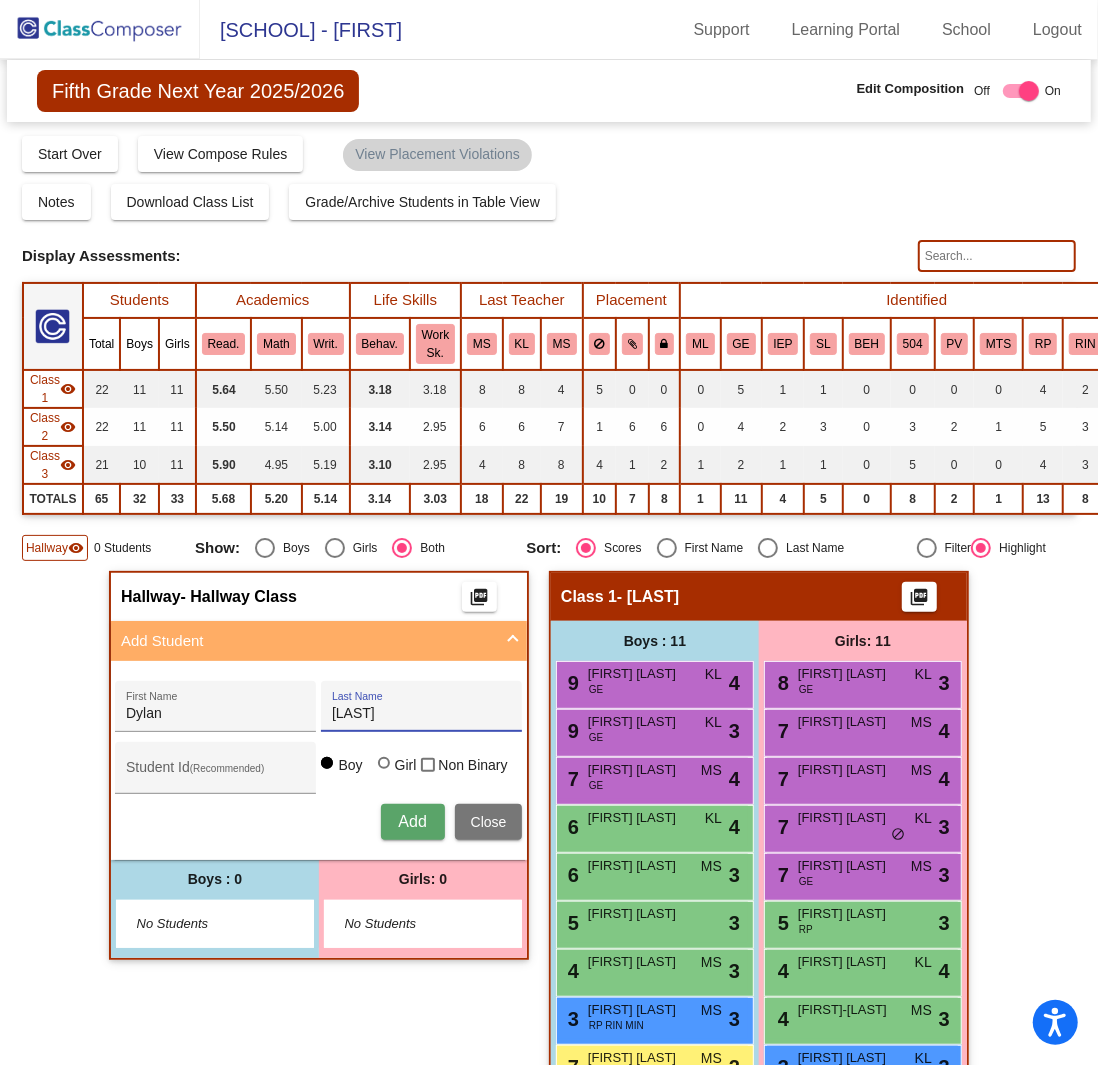 type on "[LAST]" 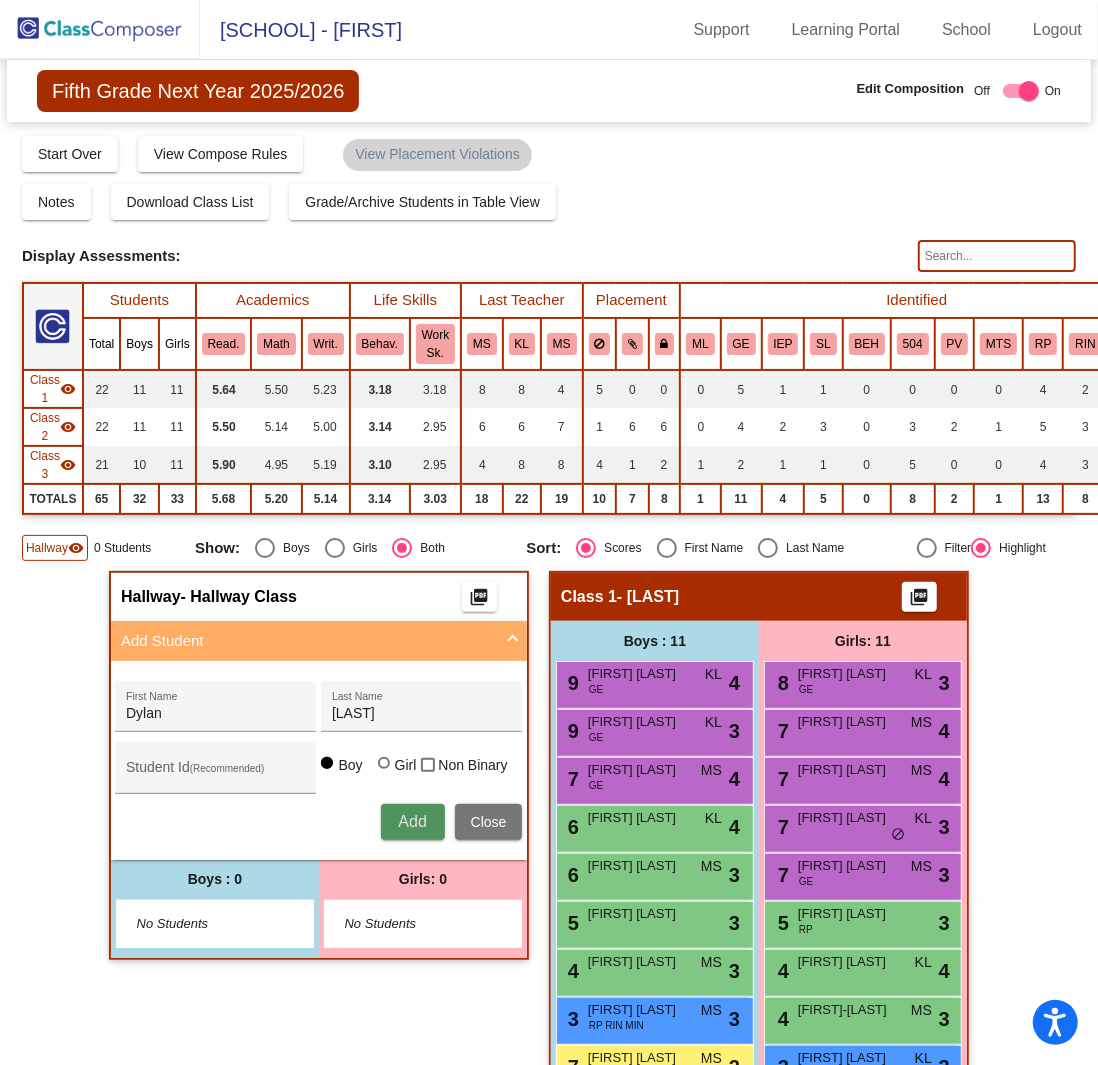 click on "Add" at bounding box center (412, 821) 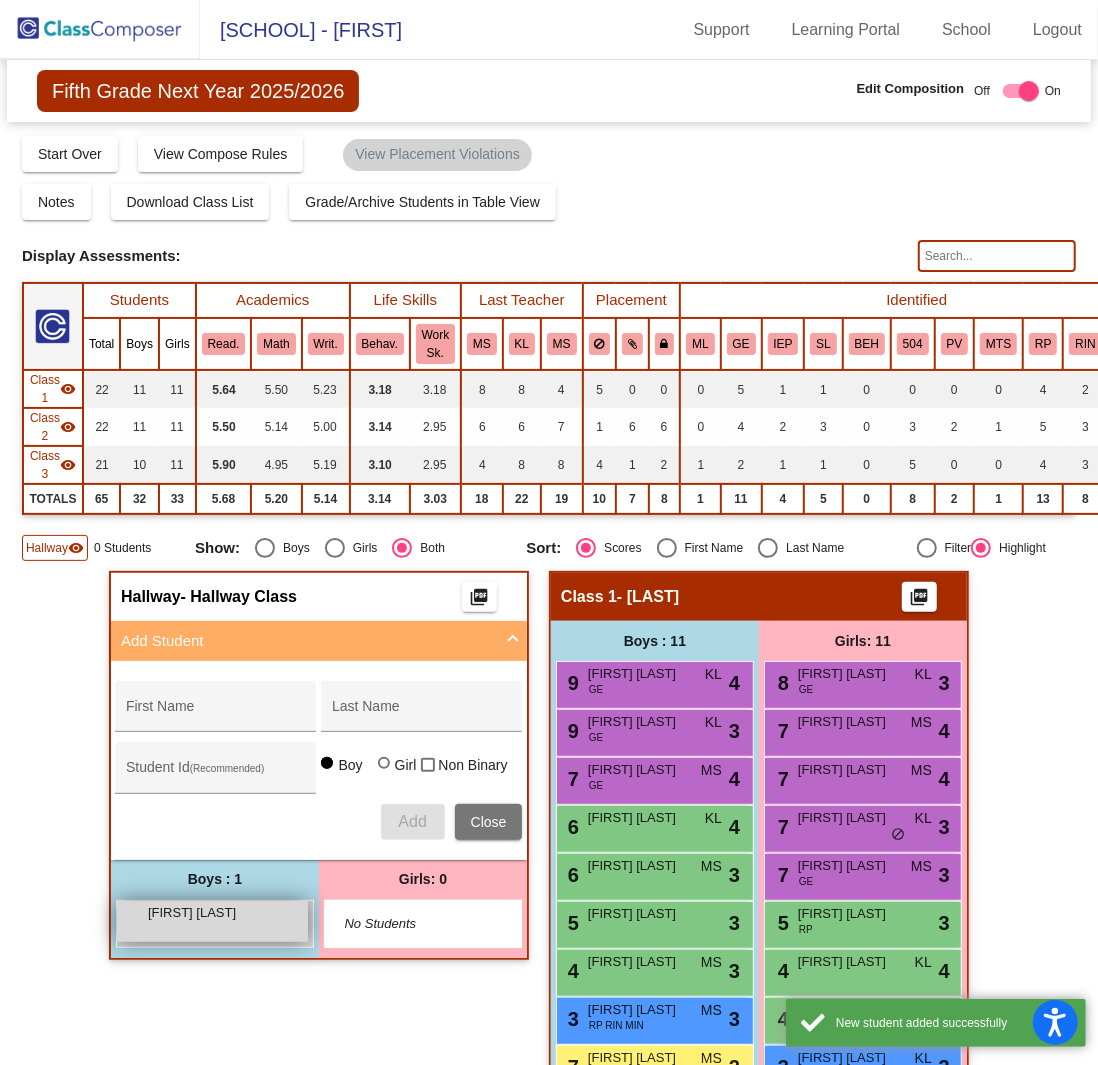 click on "[FIRST] [LAST] lock do_not_disturb_alt" at bounding box center (212, 921) 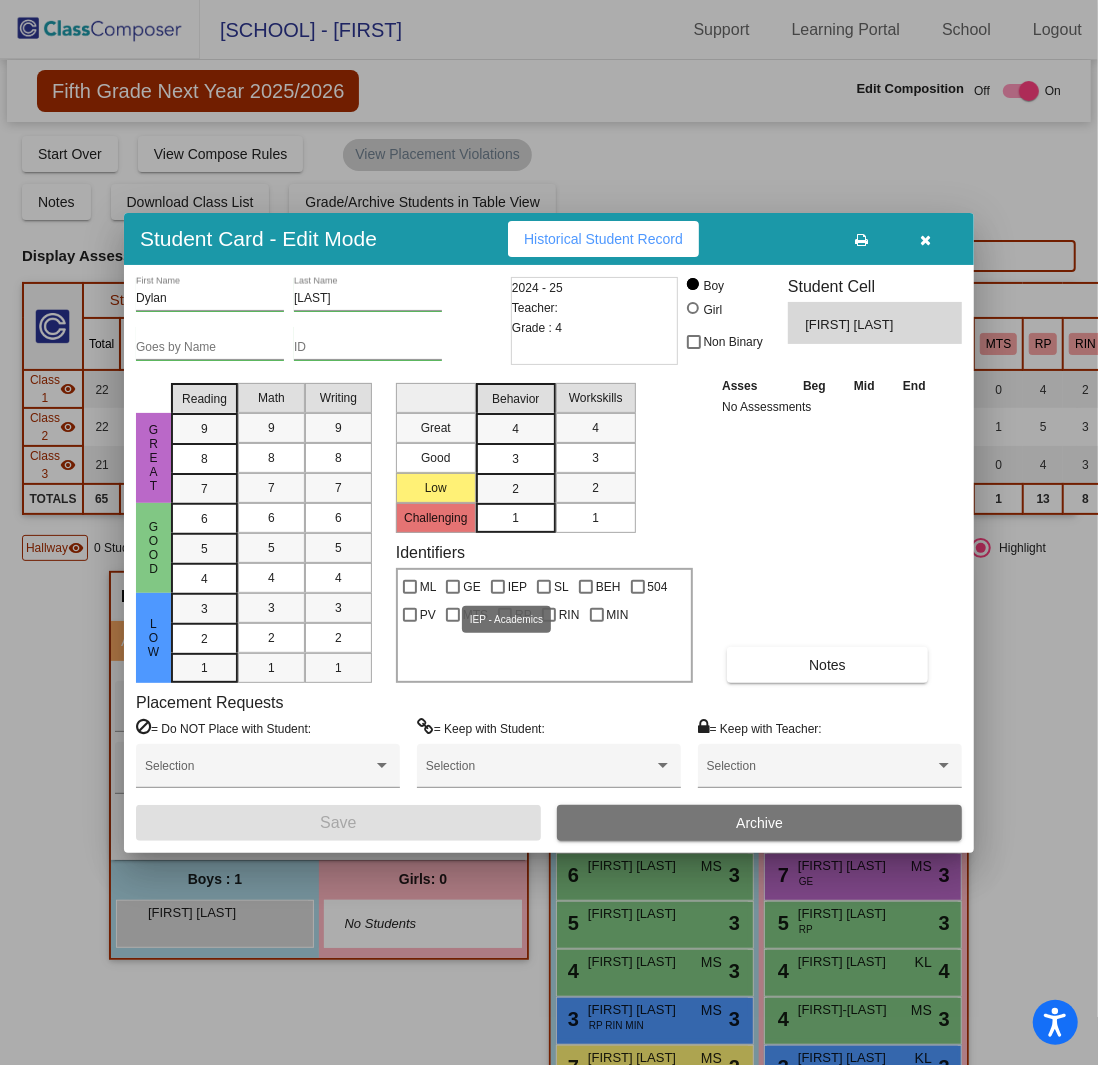 click at bounding box center [498, 587] 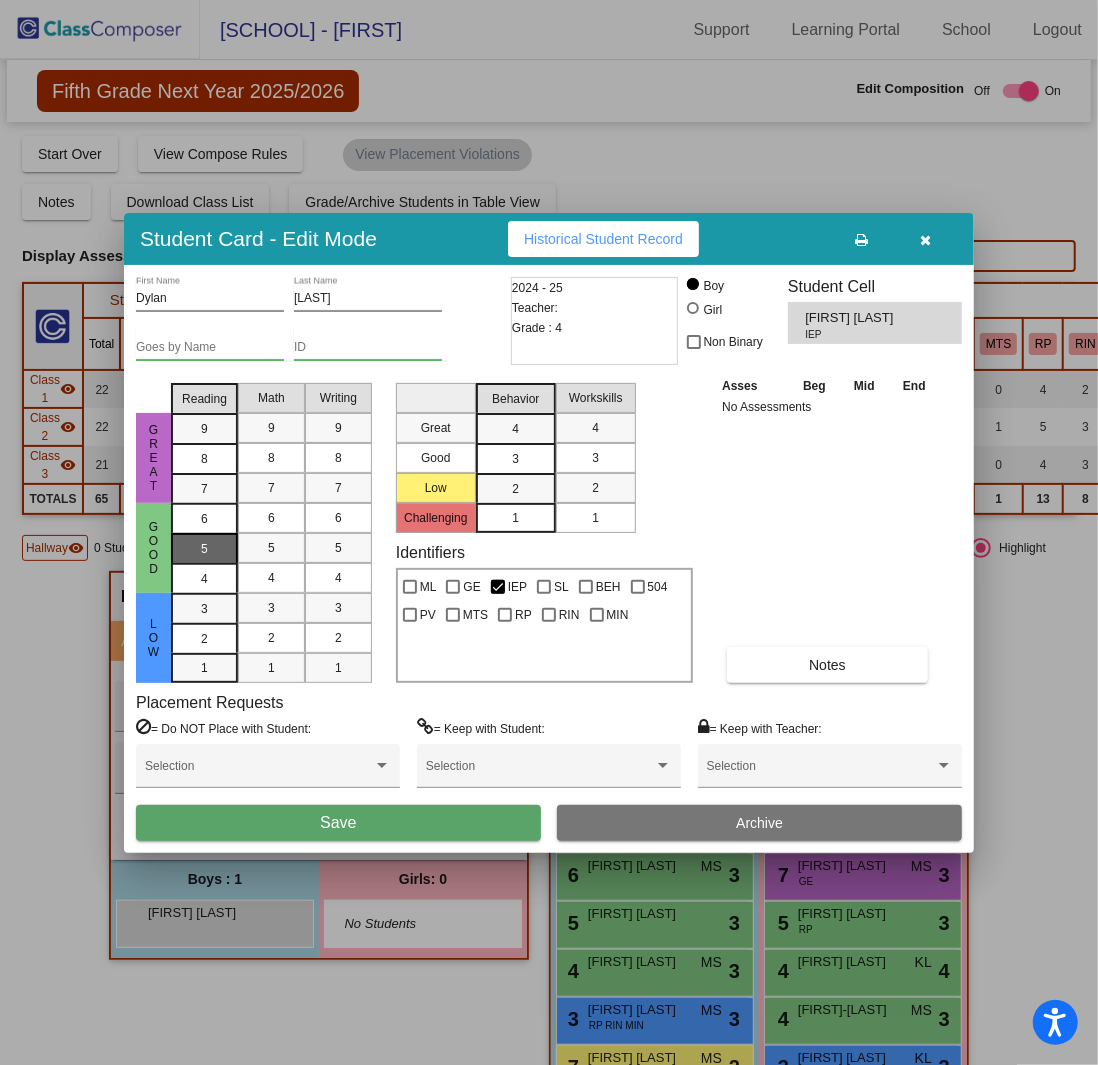 click on "5" at bounding box center (204, 519) 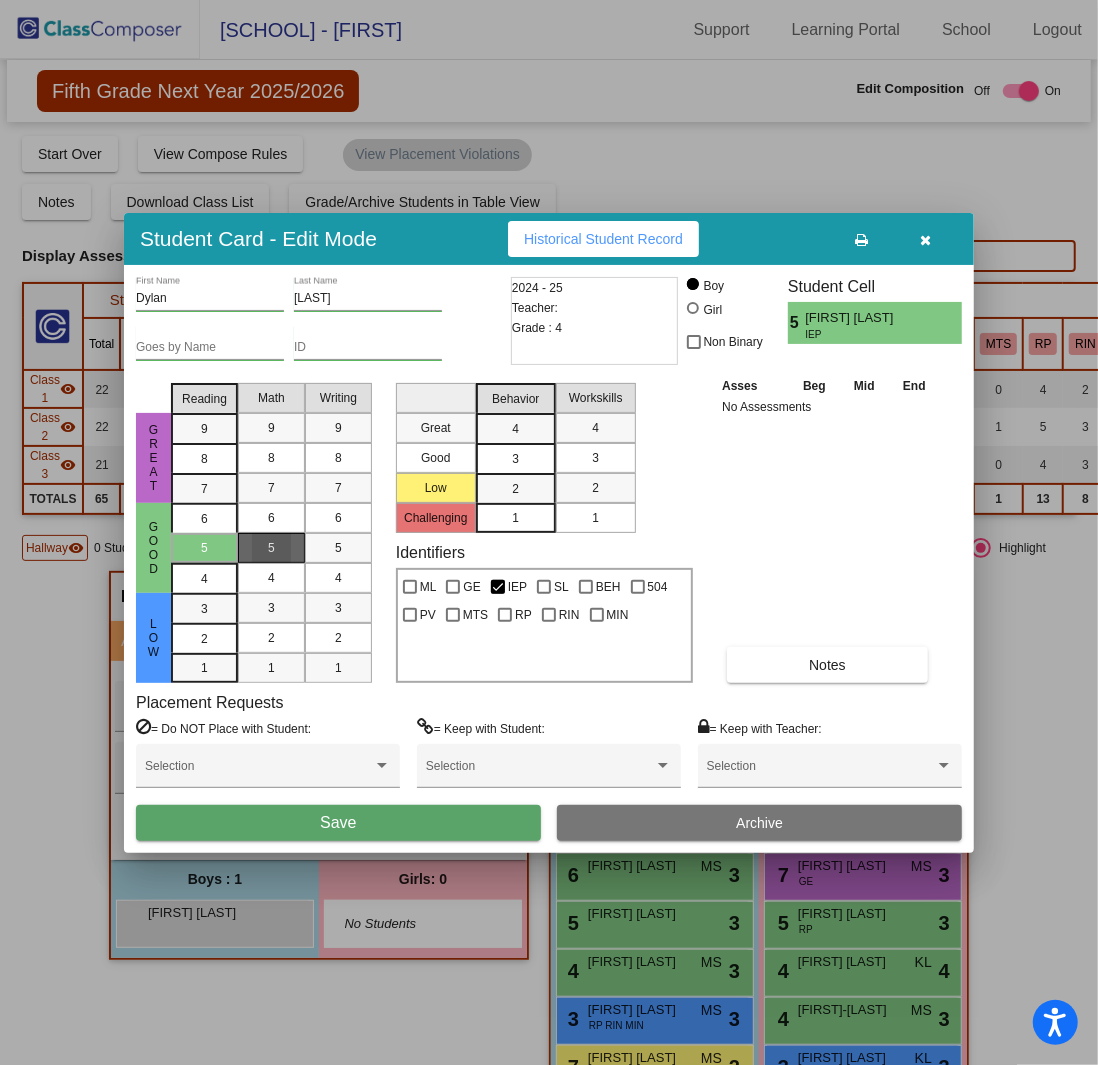 click on "5" at bounding box center (271, 548) 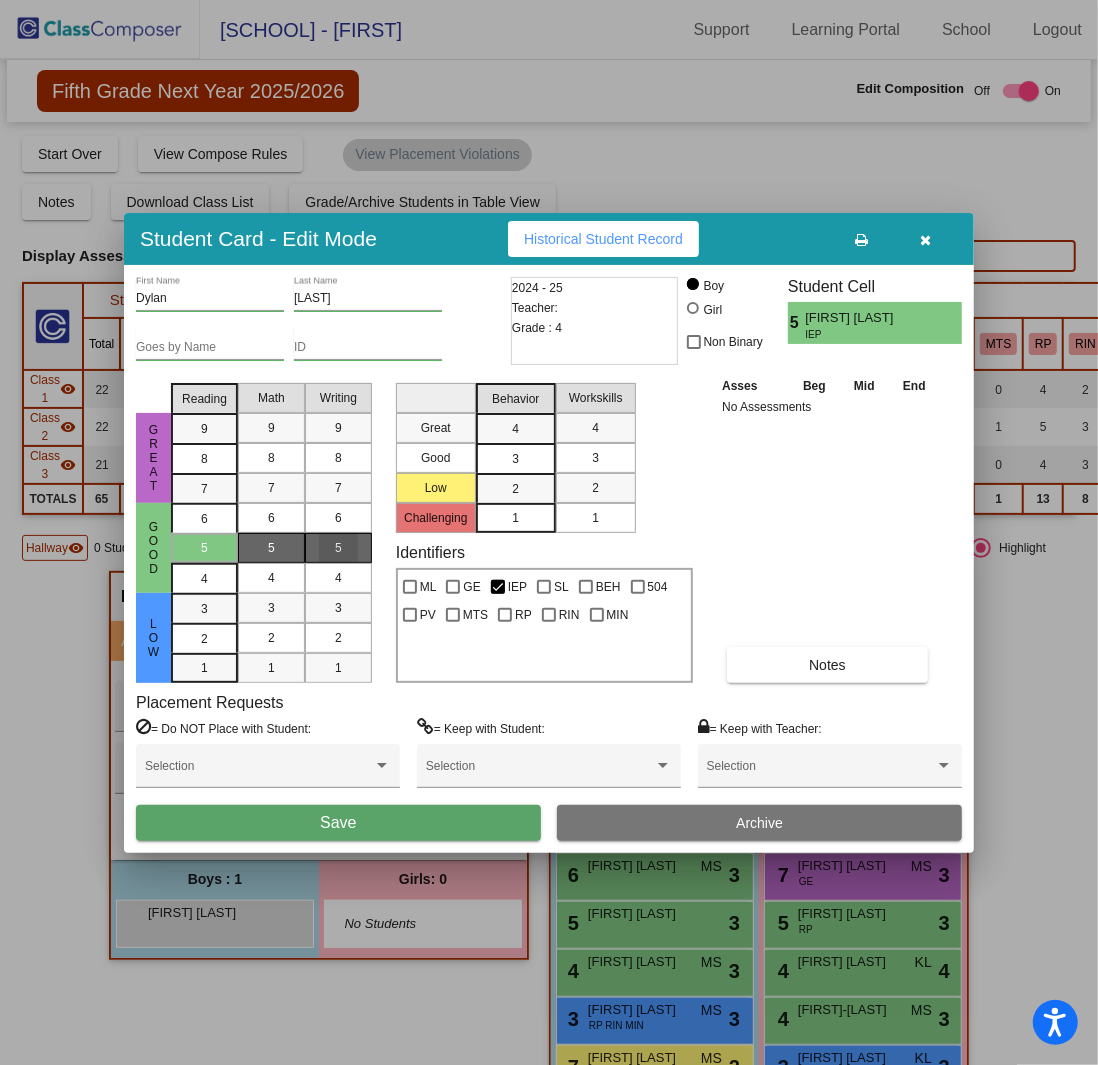 click on "5" at bounding box center [338, 548] 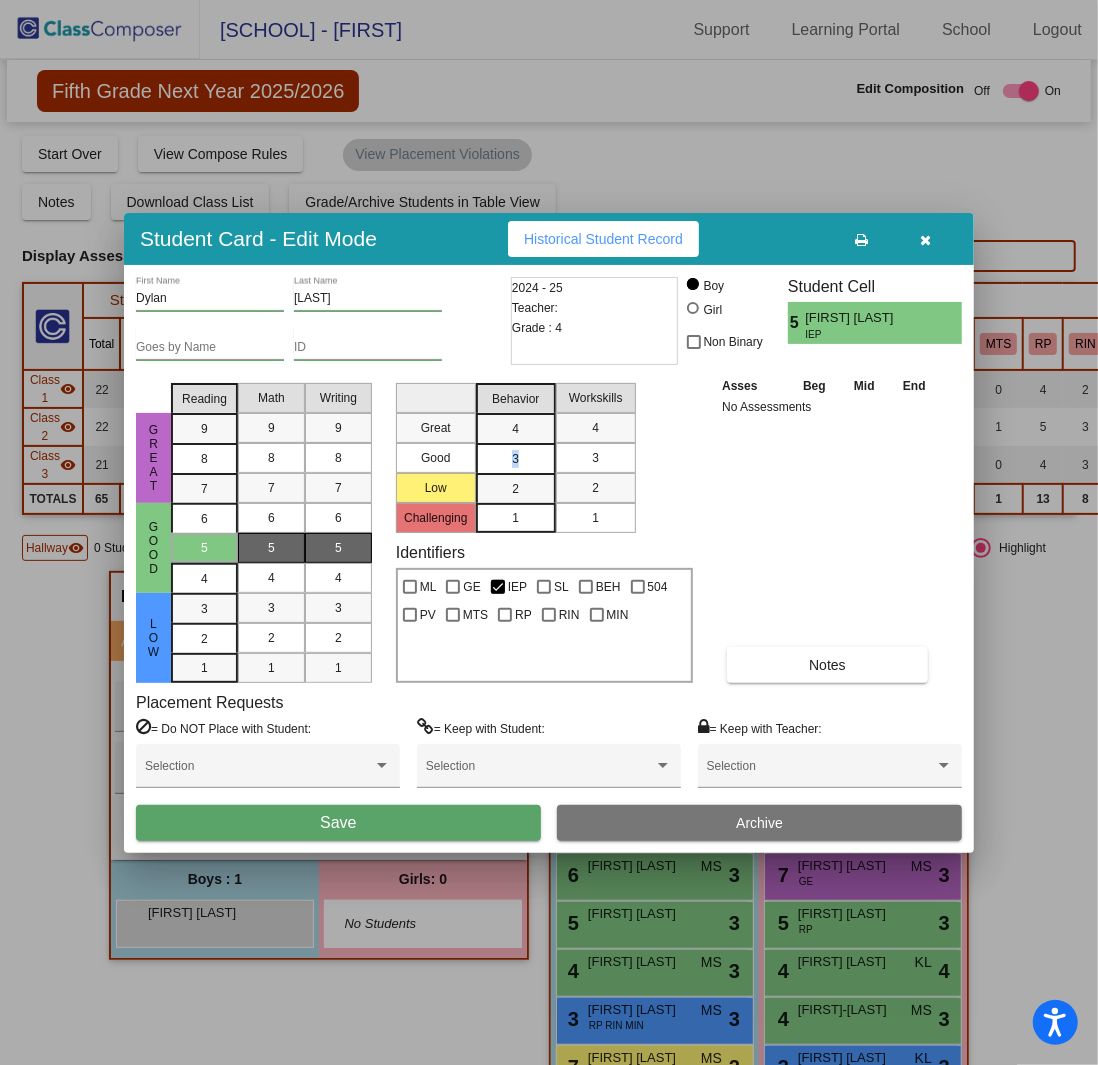 click on "3" at bounding box center [515, 429] 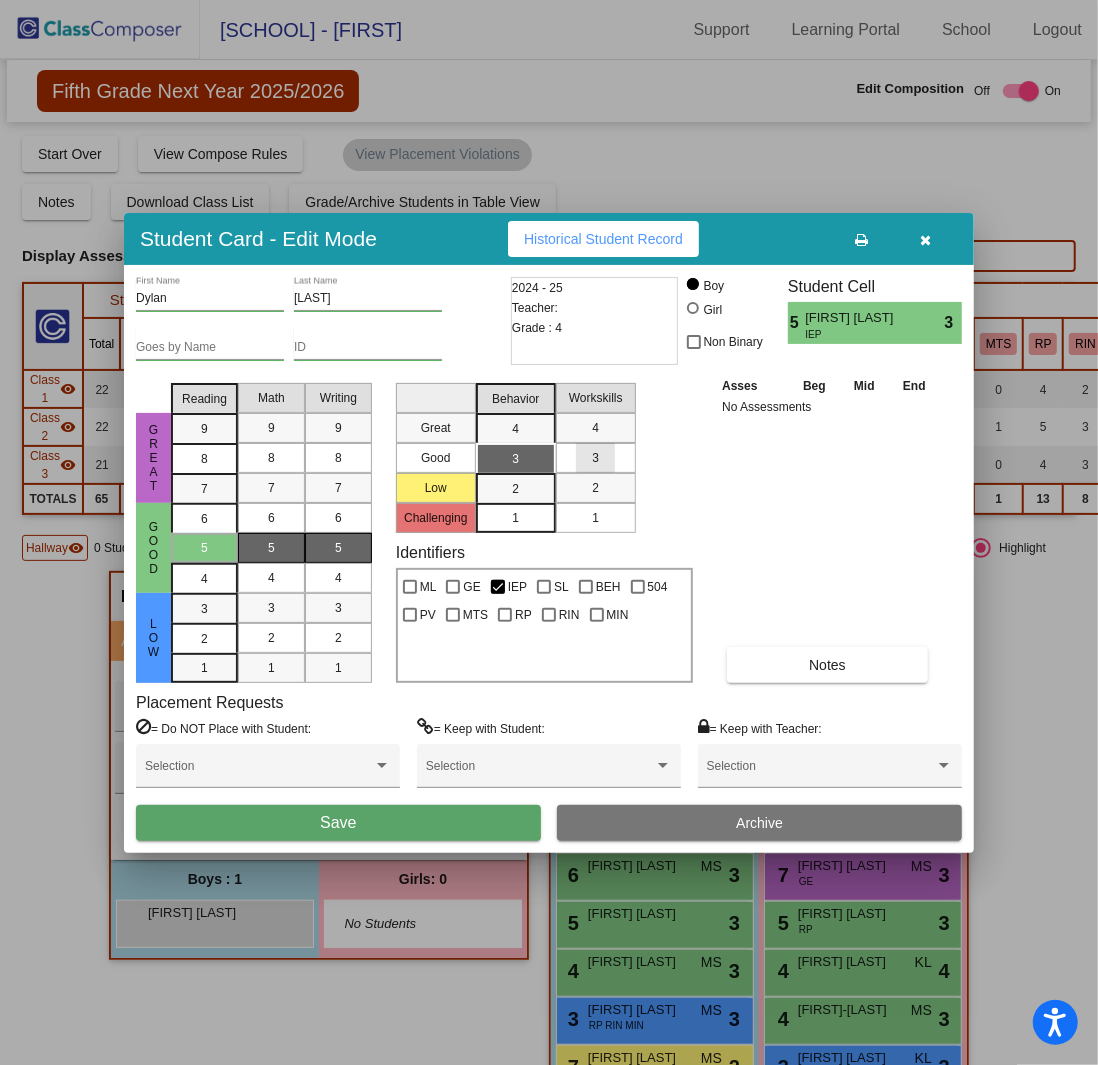 click on "3" at bounding box center (595, 458) 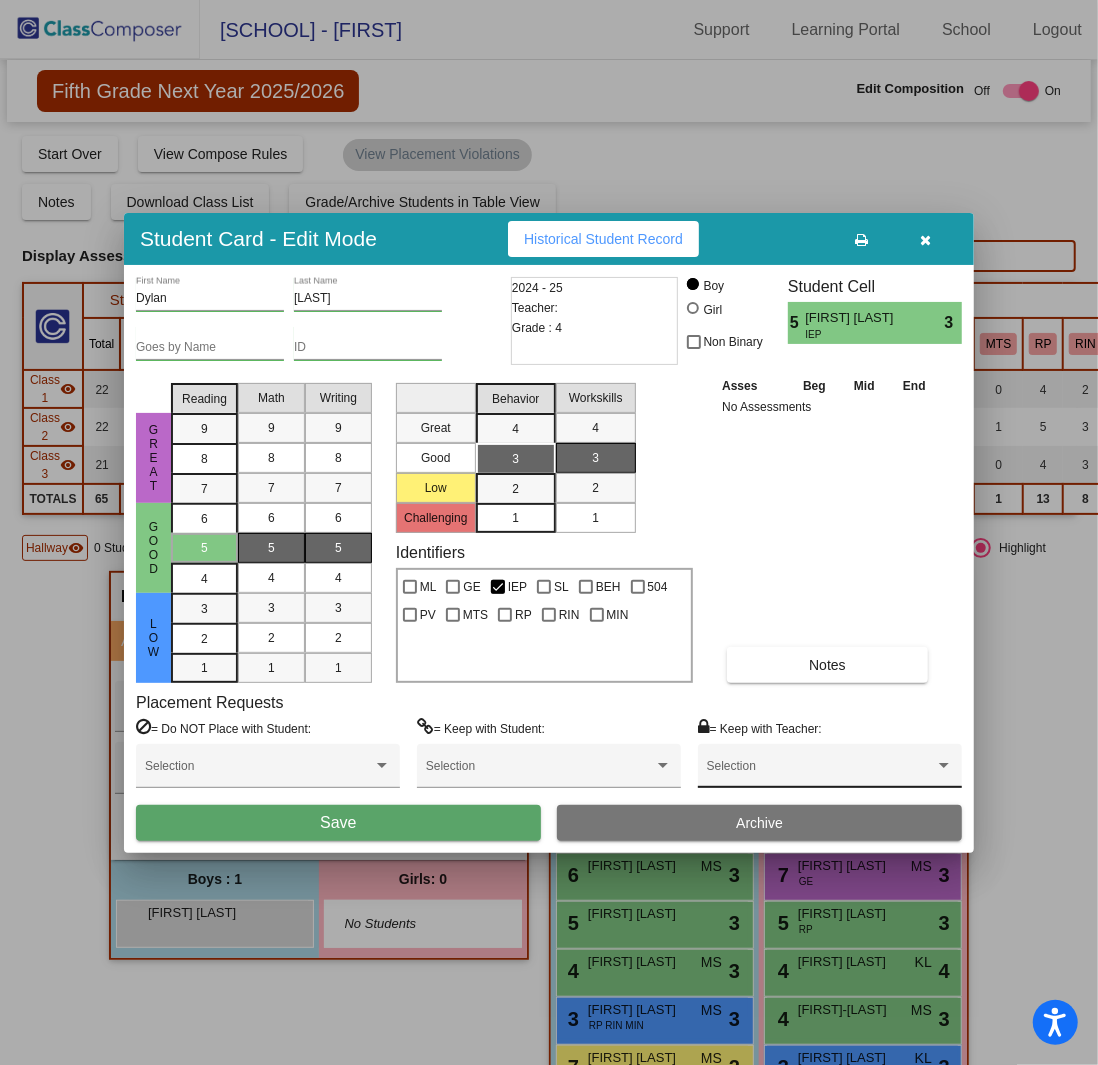 click at bounding box center (821, 773) 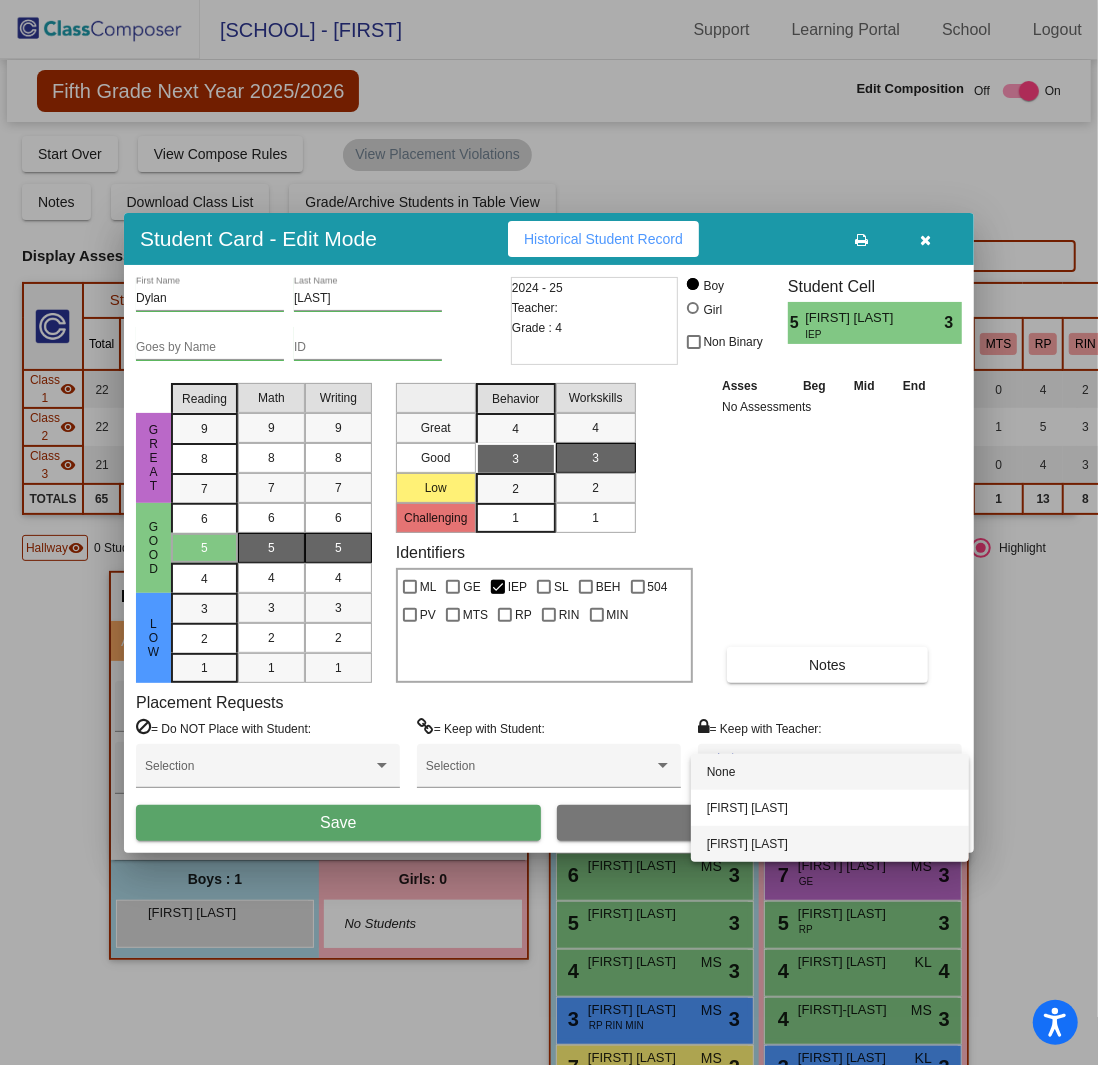 click on "[FIRST] [LAST]" at bounding box center (830, 844) 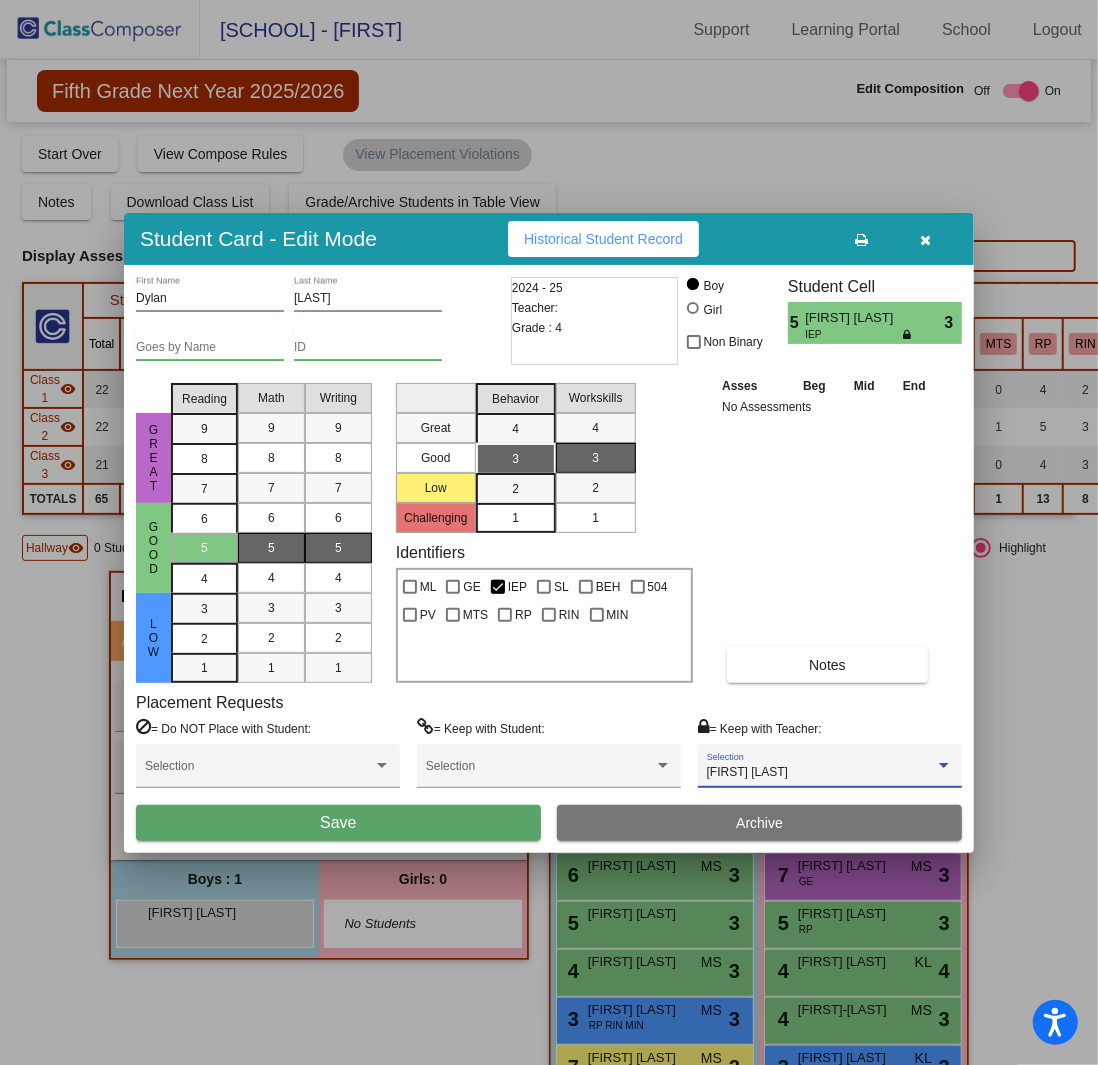 click on "Save" at bounding box center [338, 822] 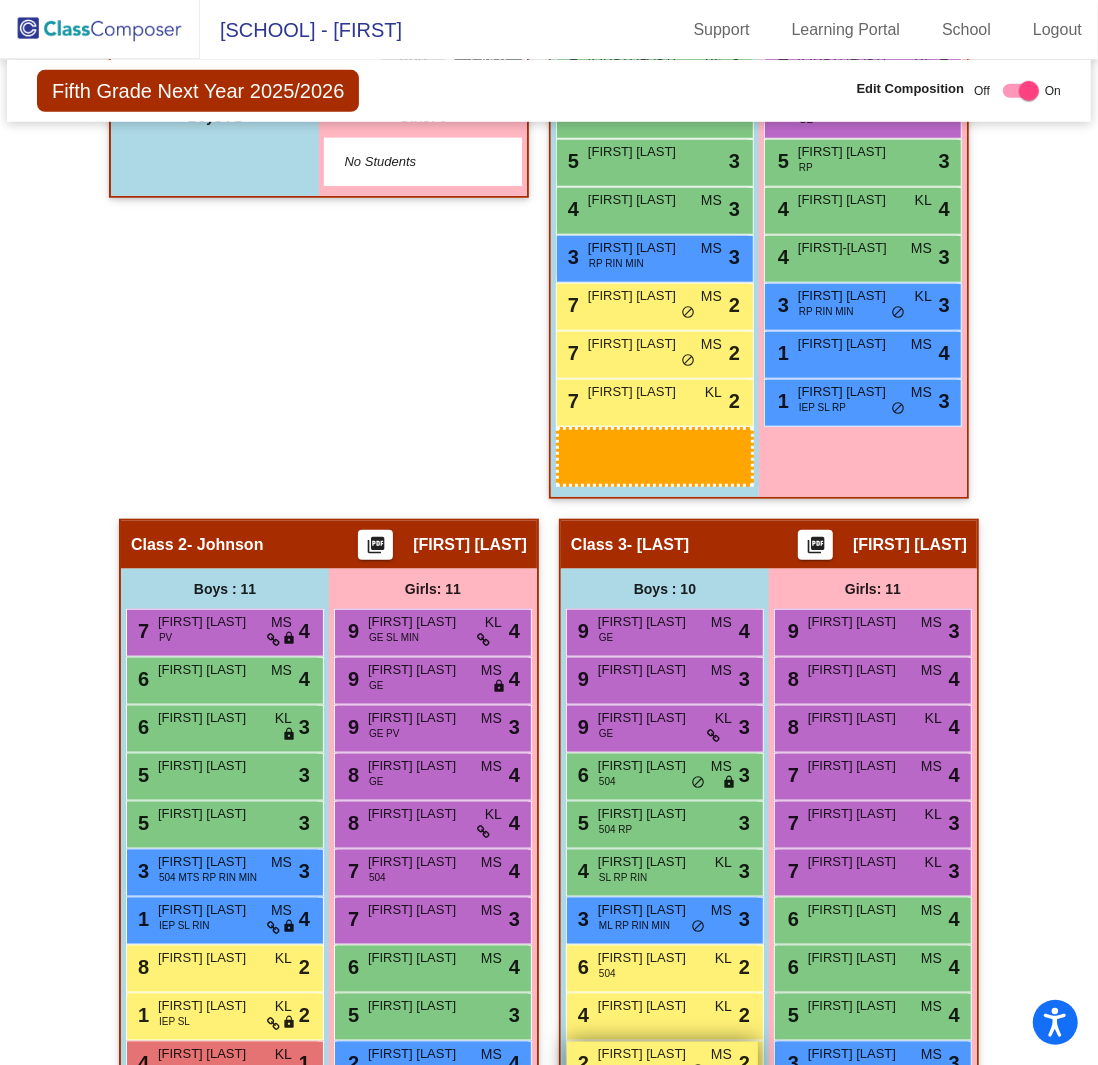 scroll, scrollTop: 781, scrollLeft: 0, axis: vertical 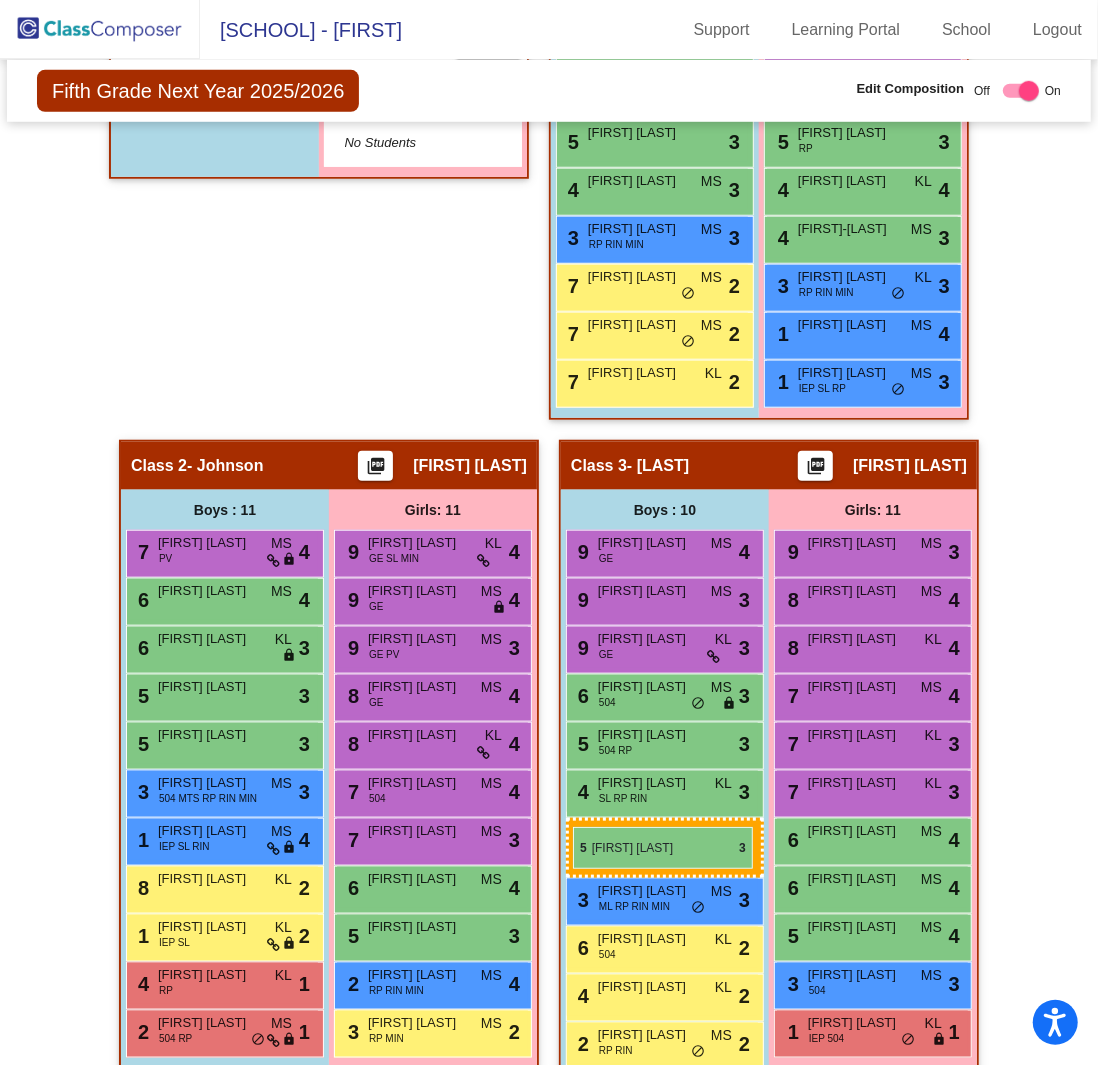 drag, startPoint x: 198, startPoint y: 912, endPoint x: 573, endPoint y: 827, distance: 384.51266 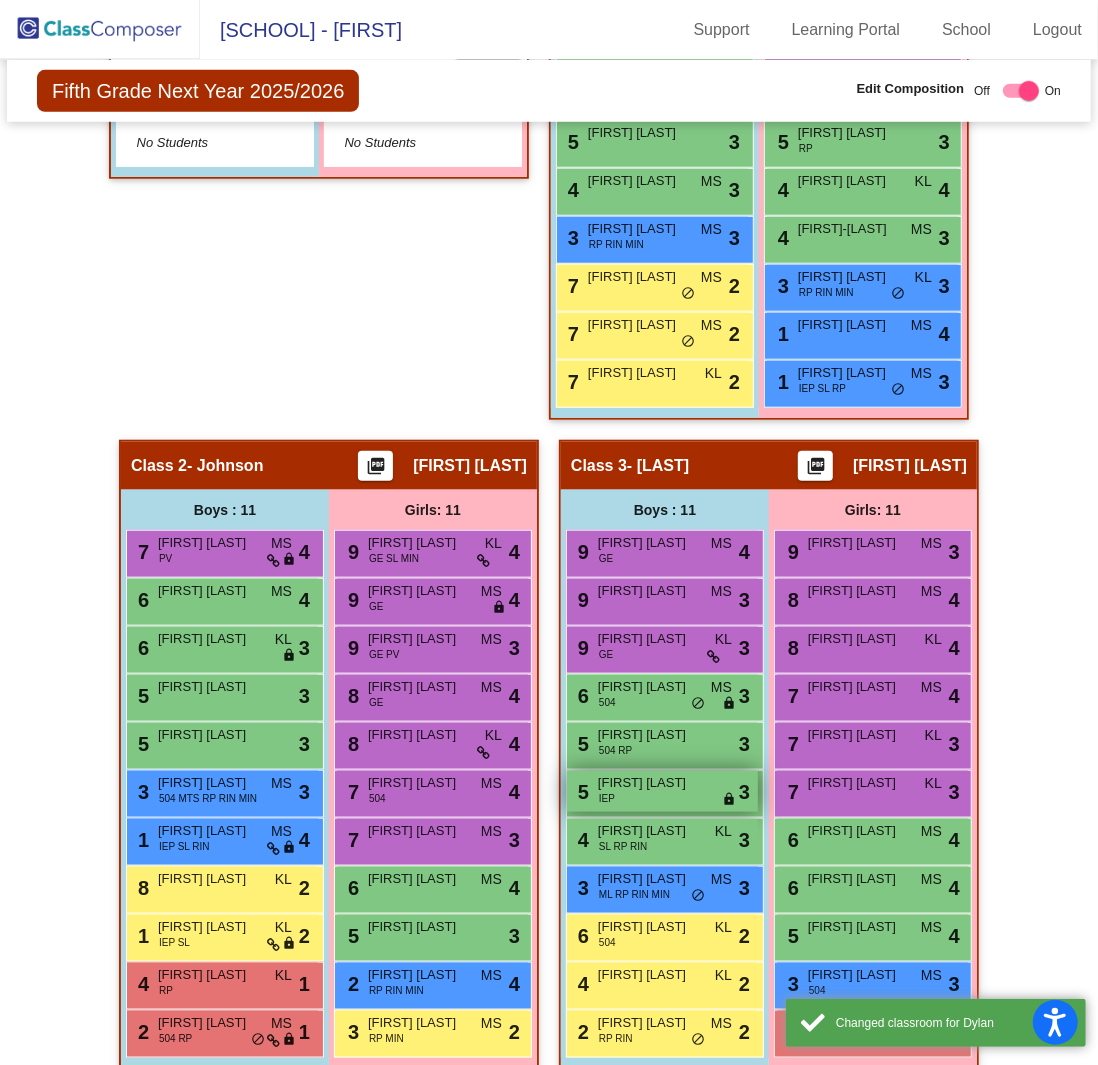 click on "[FIRST] [LAST]" at bounding box center (648, 783) 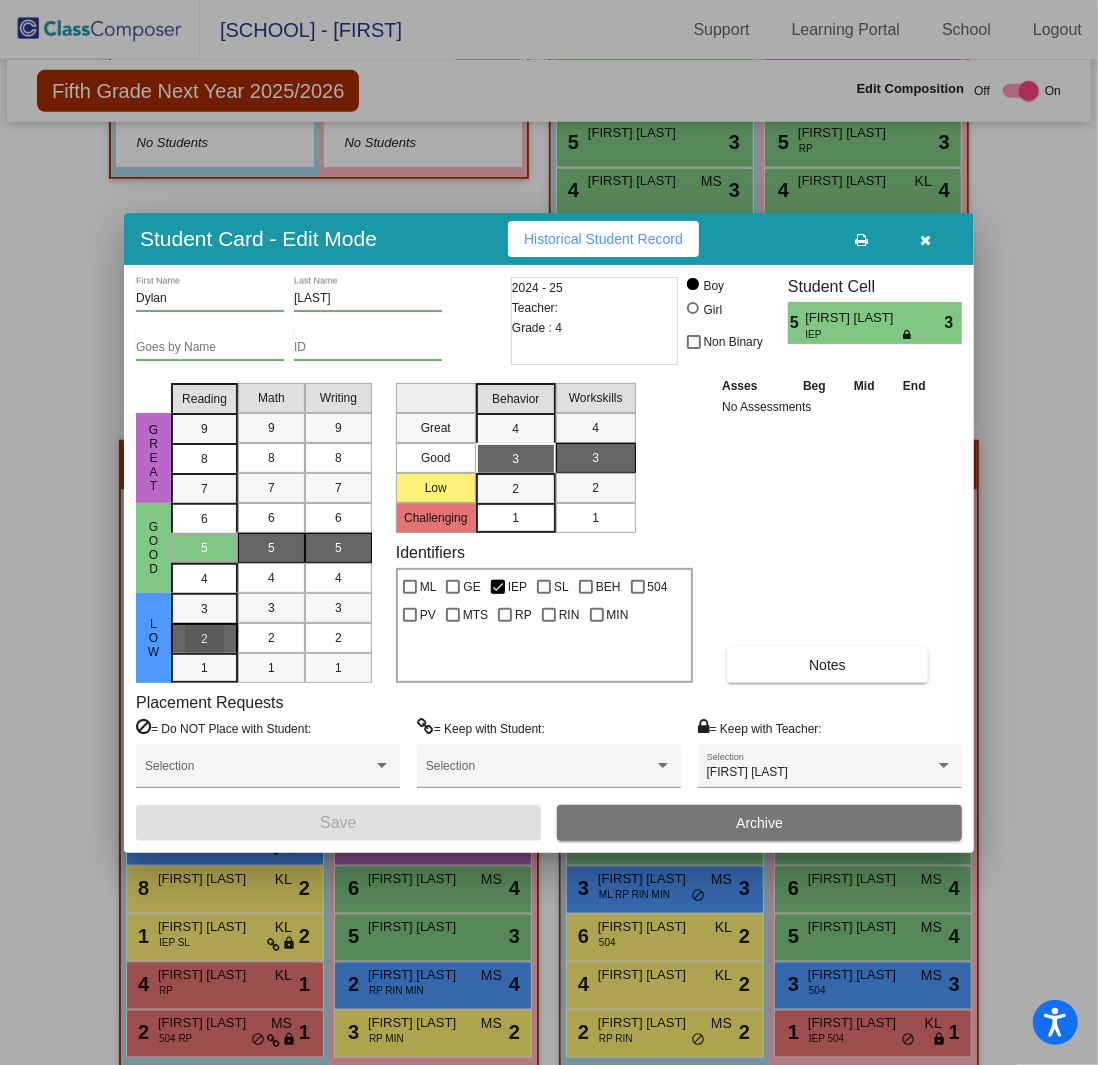 click on "2" at bounding box center [204, 609] 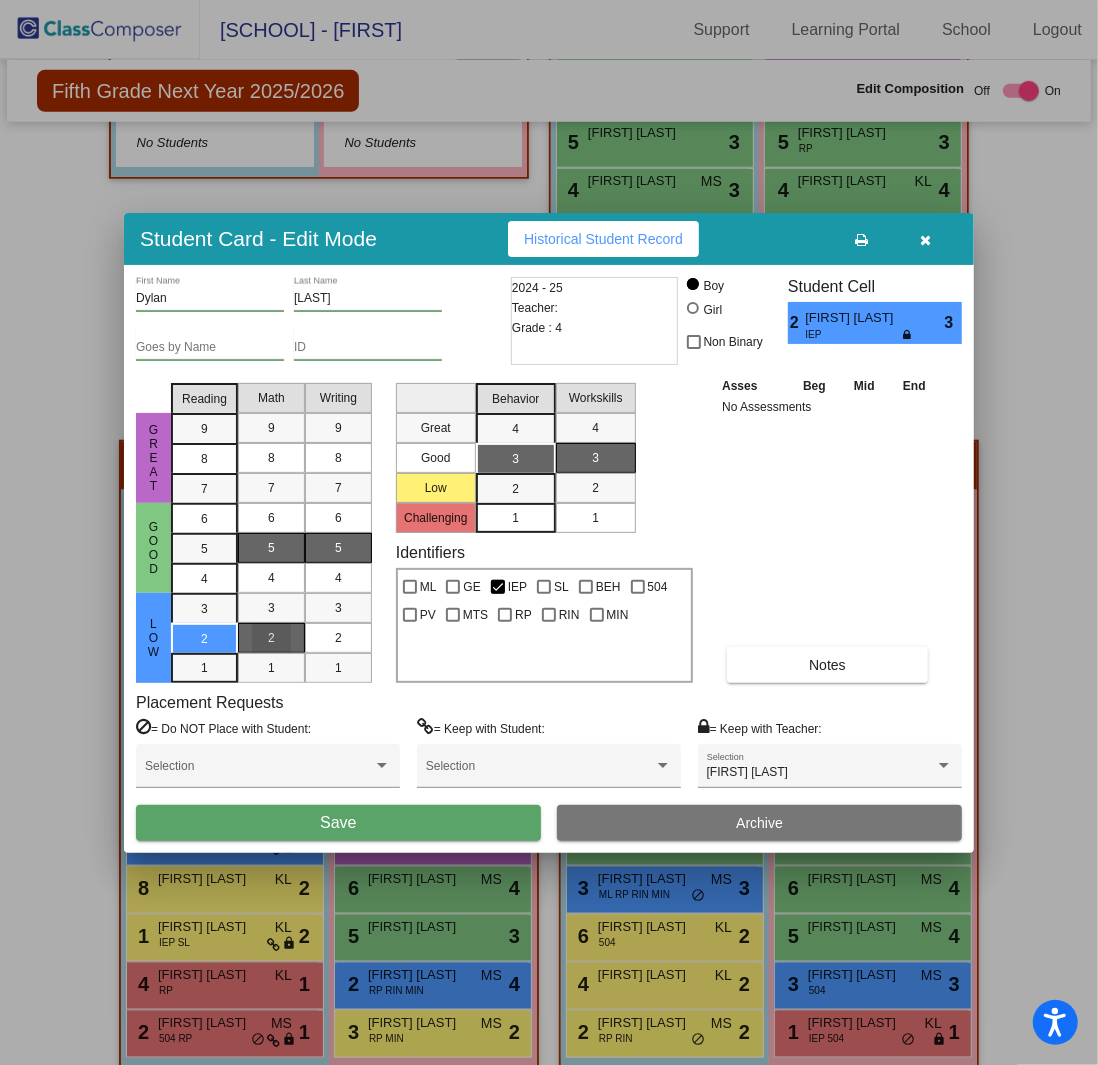 click on "2" at bounding box center (271, 638) 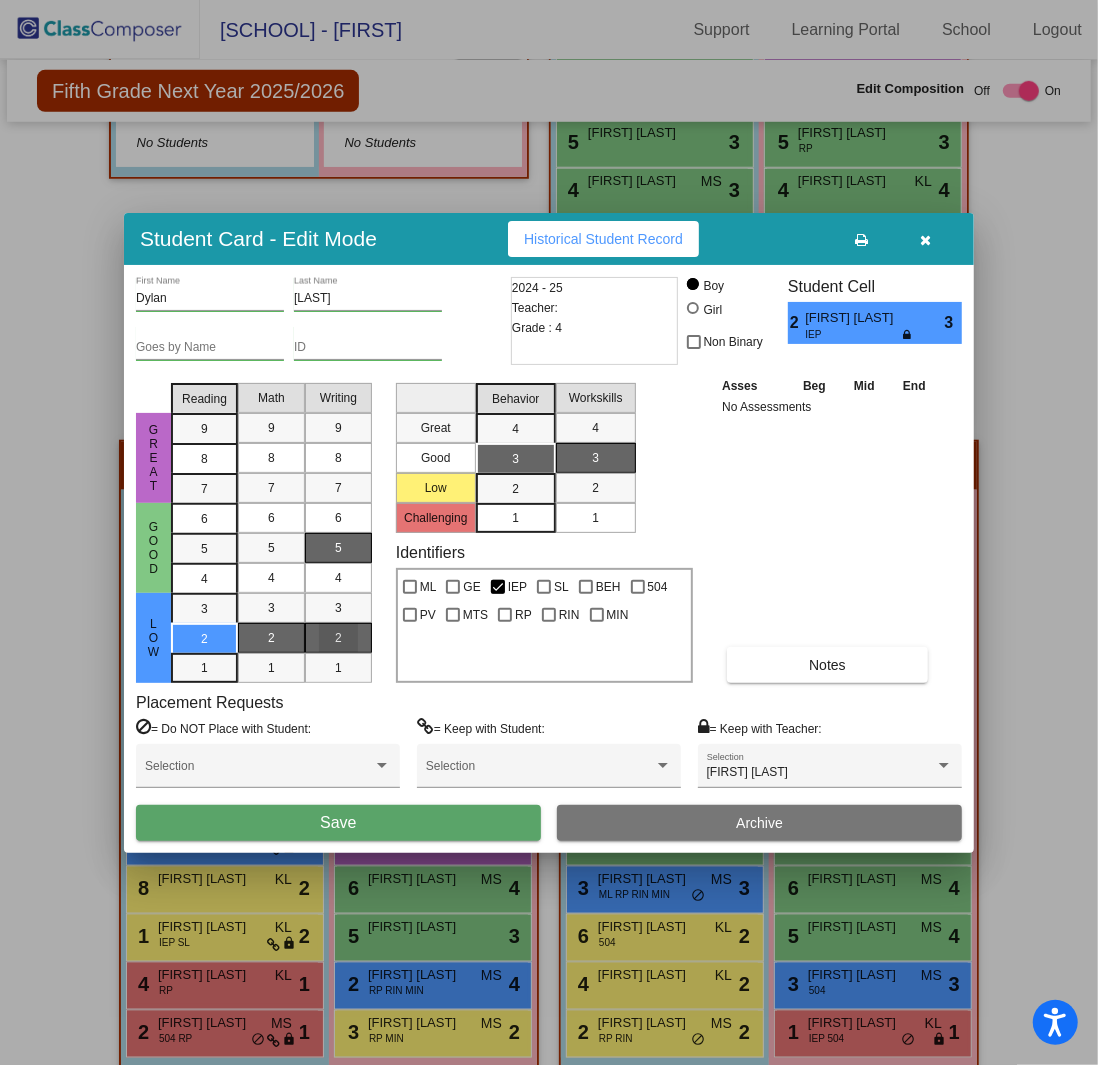 click on "2" at bounding box center [338, 638] 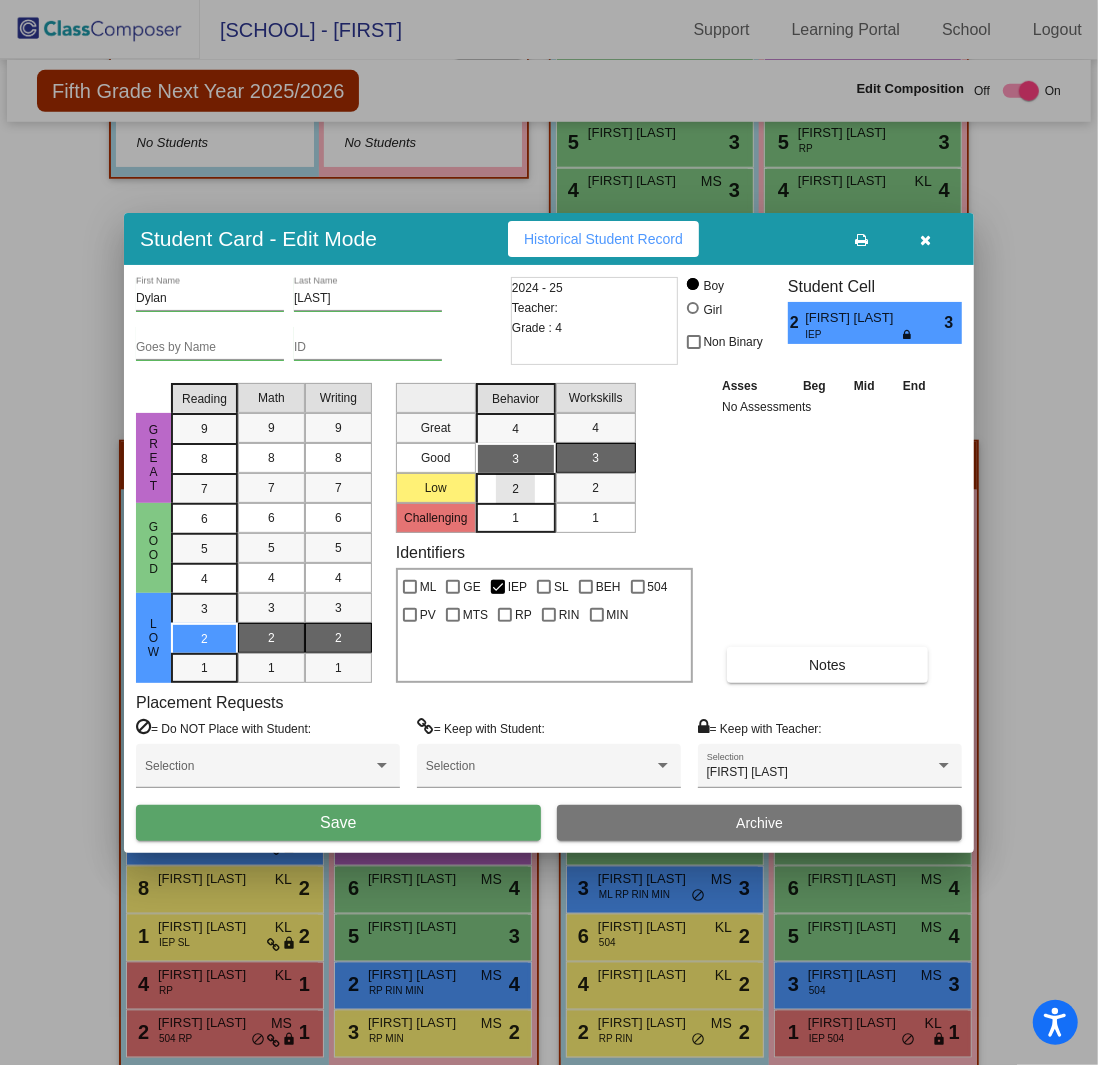 click on "2" at bounding box center [515, 489] 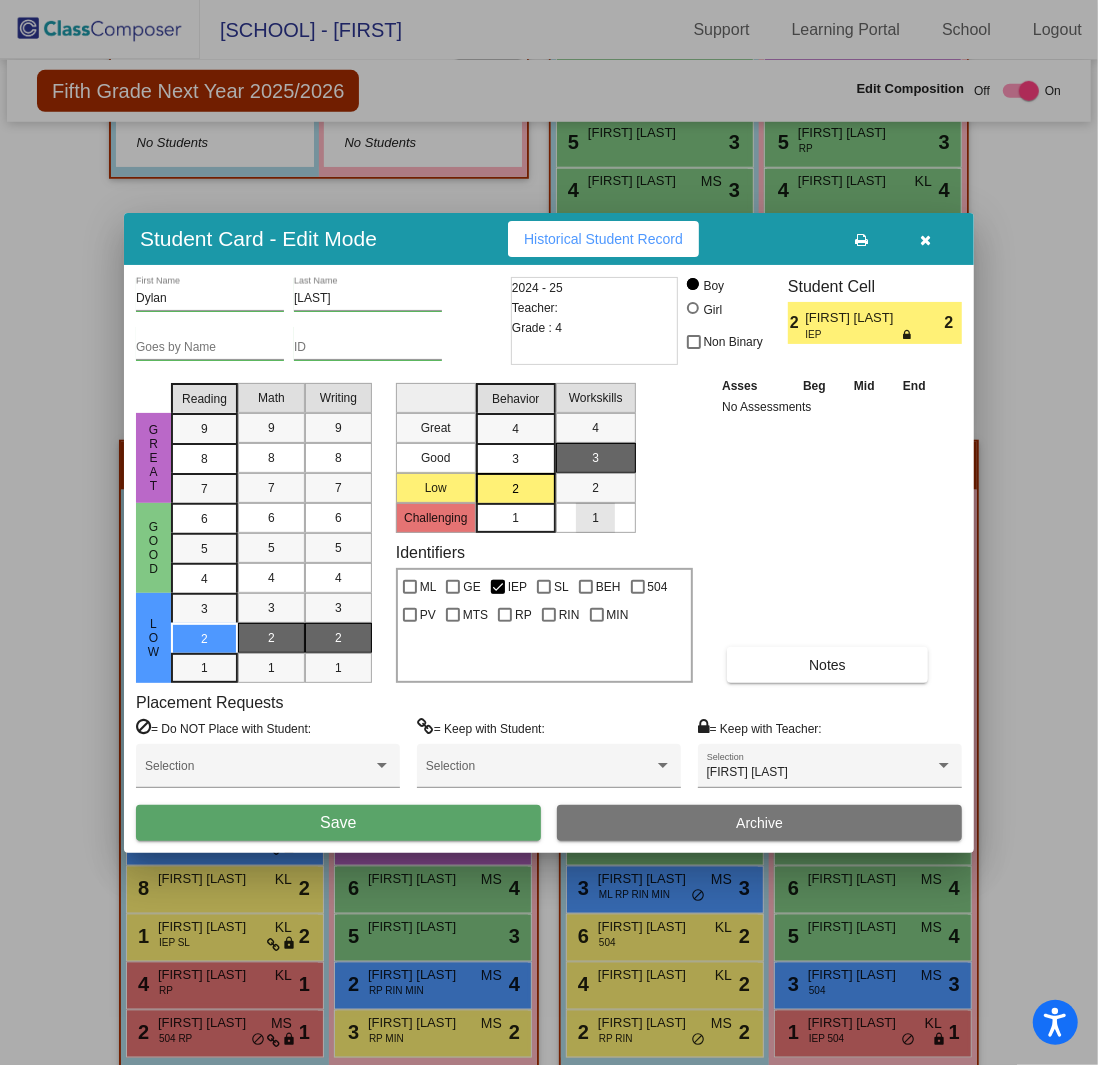 click on "1" at bounding box center [595, 518] 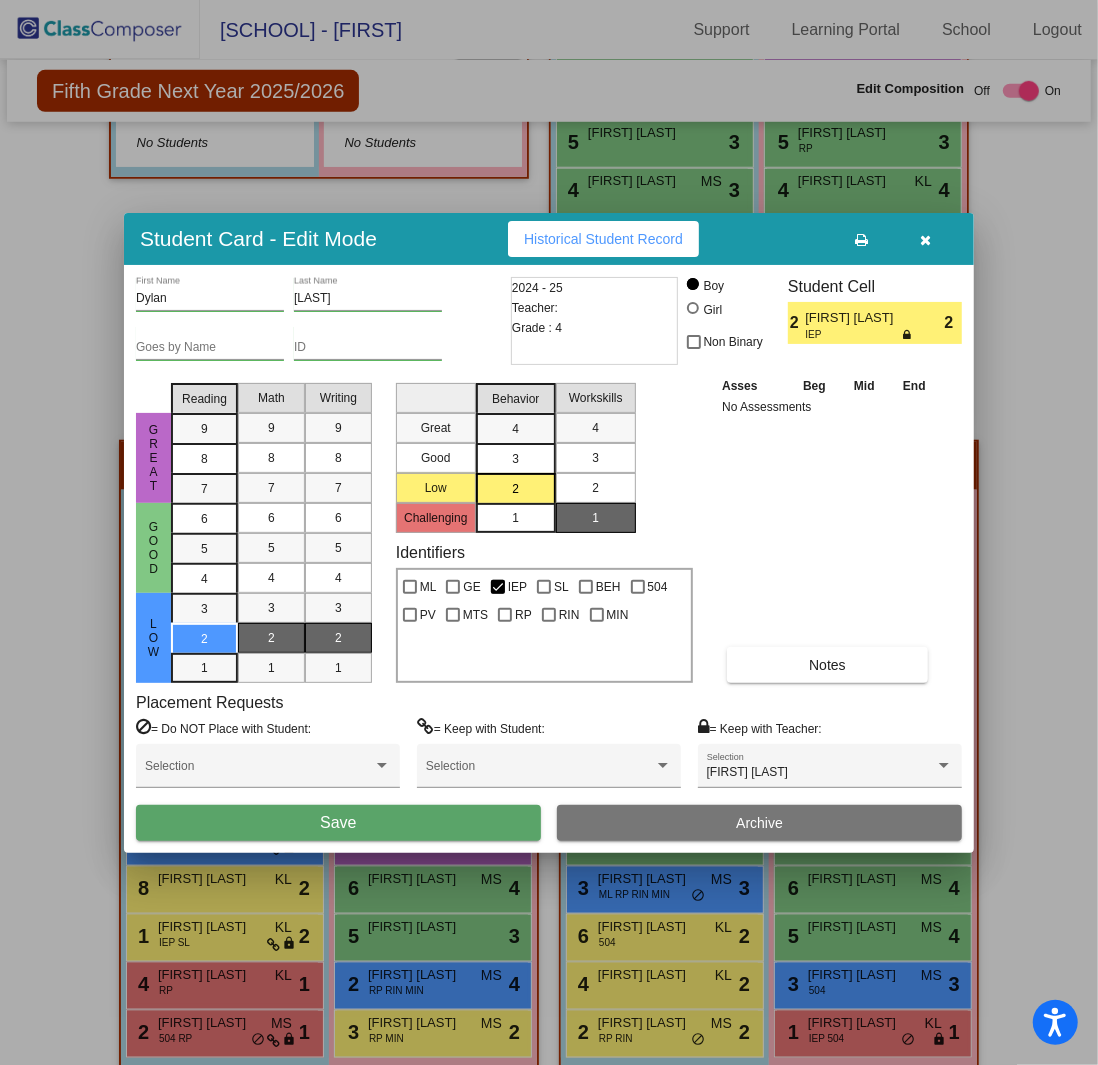 click on "2" at bounding box center [595, 488] 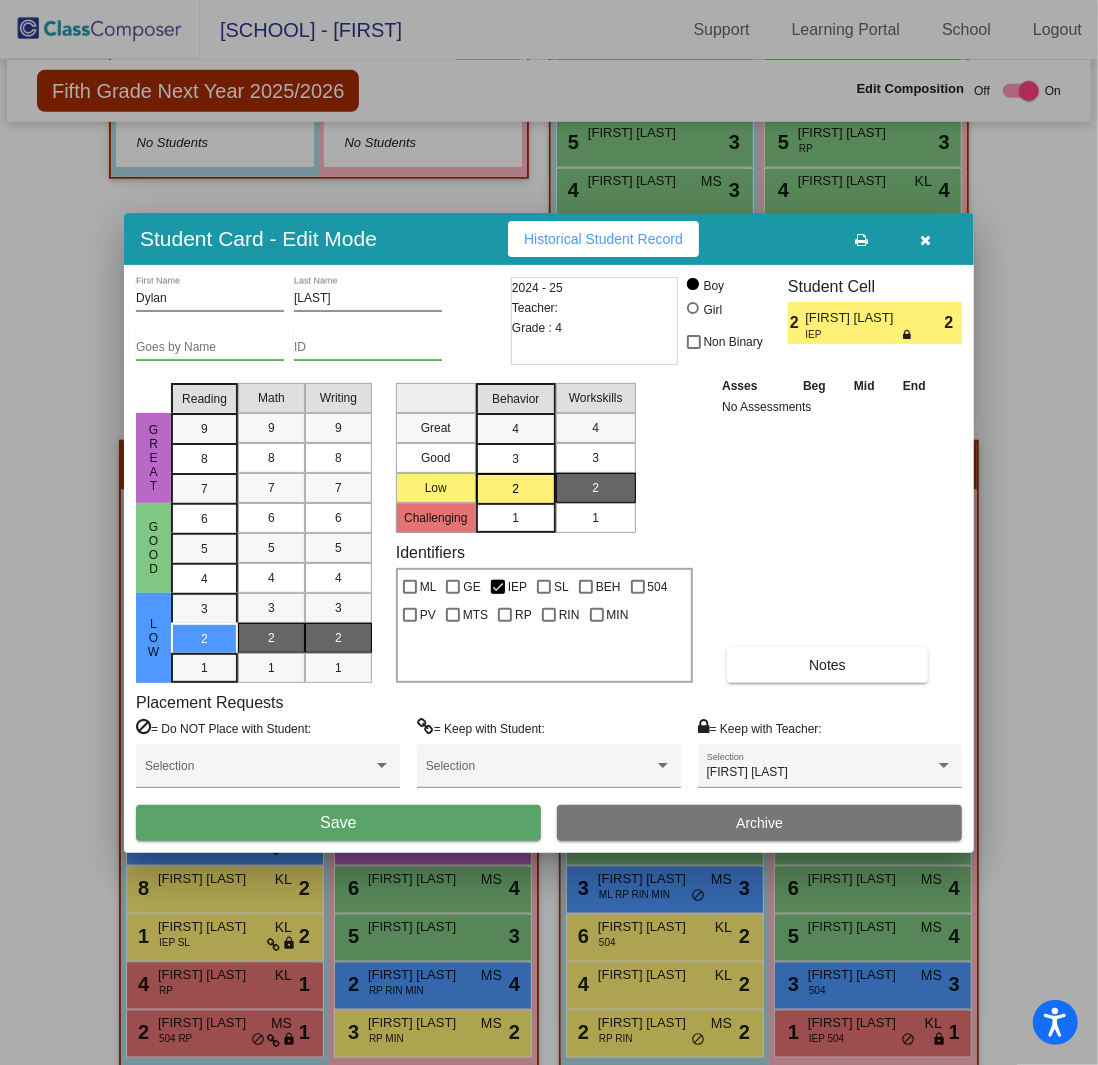 click on "Save" at bounding box center [338, 822] 